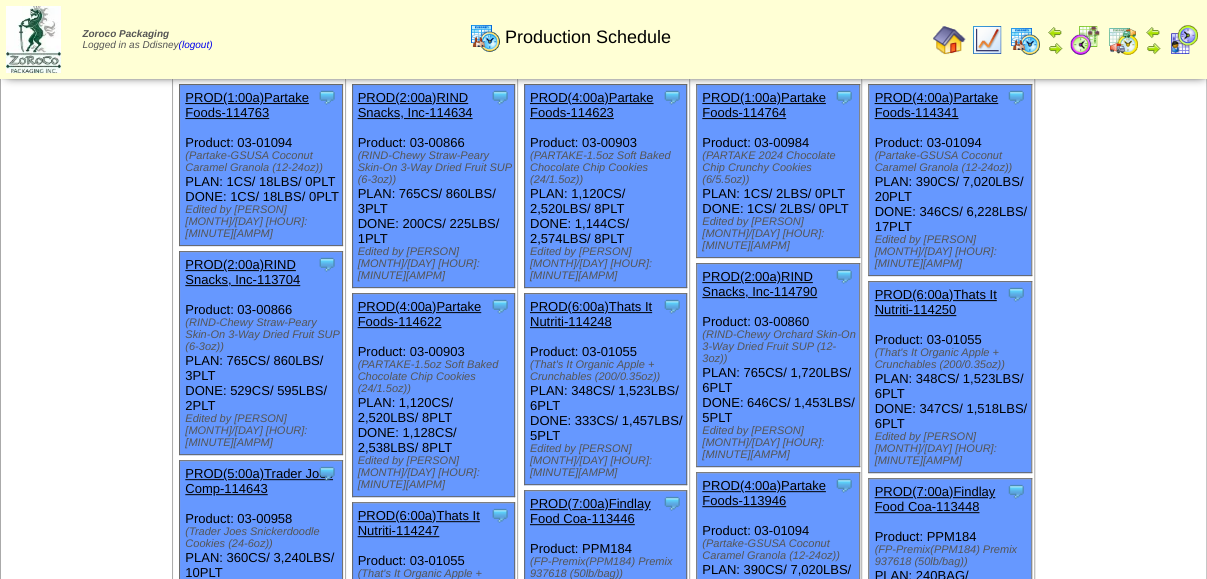 scroll, scrollTop: 0, scrollLeft: 0, axis: both 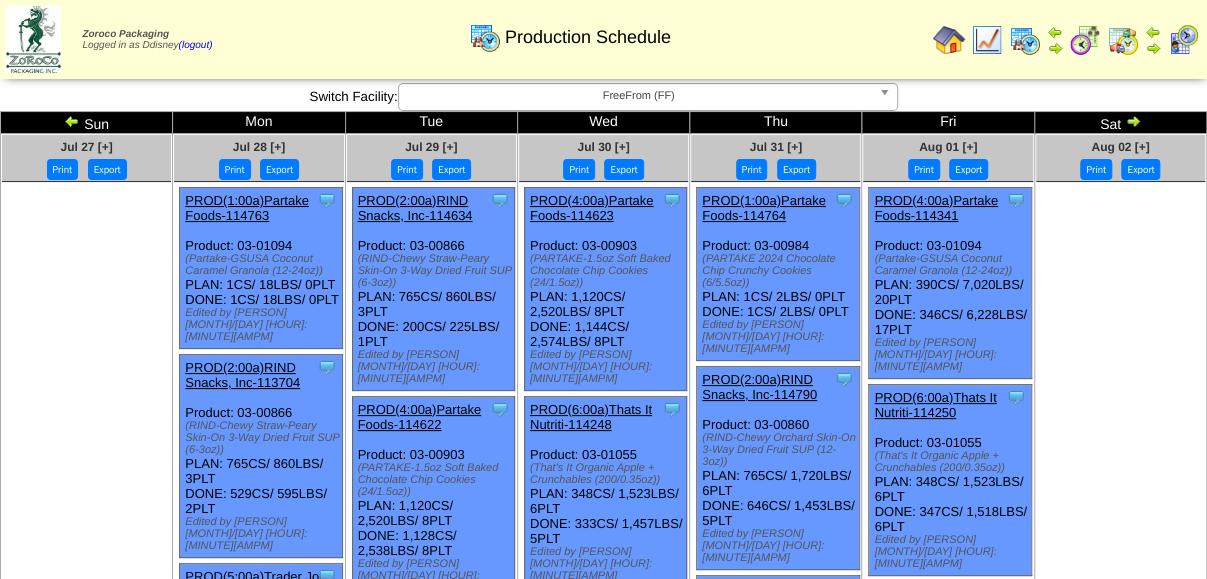 click at bounding box center [1123, 40] 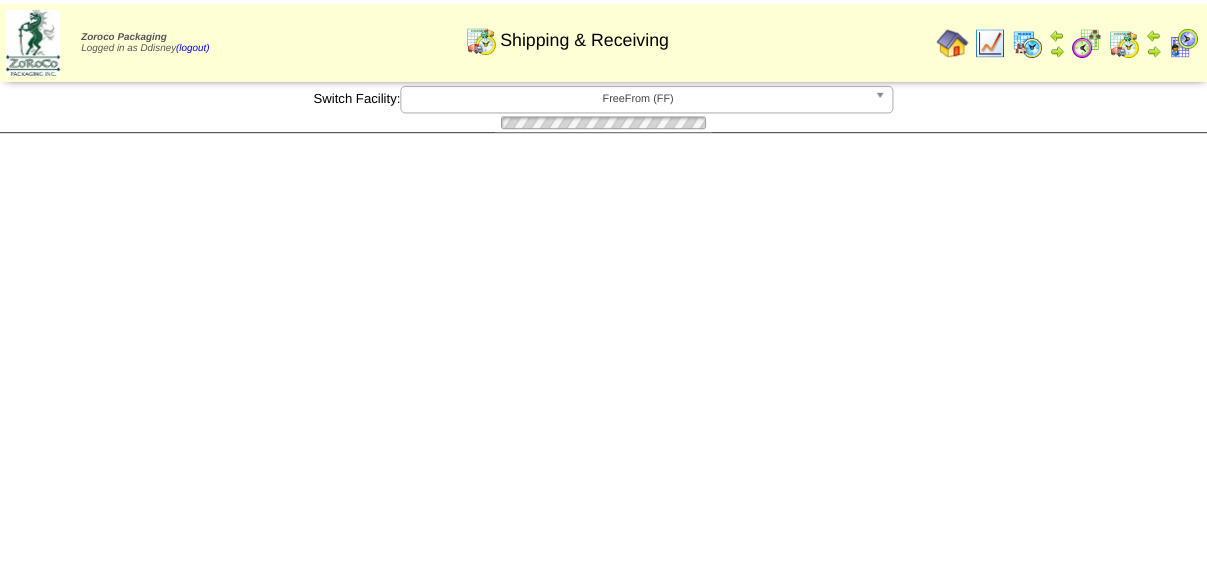 scroll, scrollTop: 0, scrollLeft: 0, axis: both 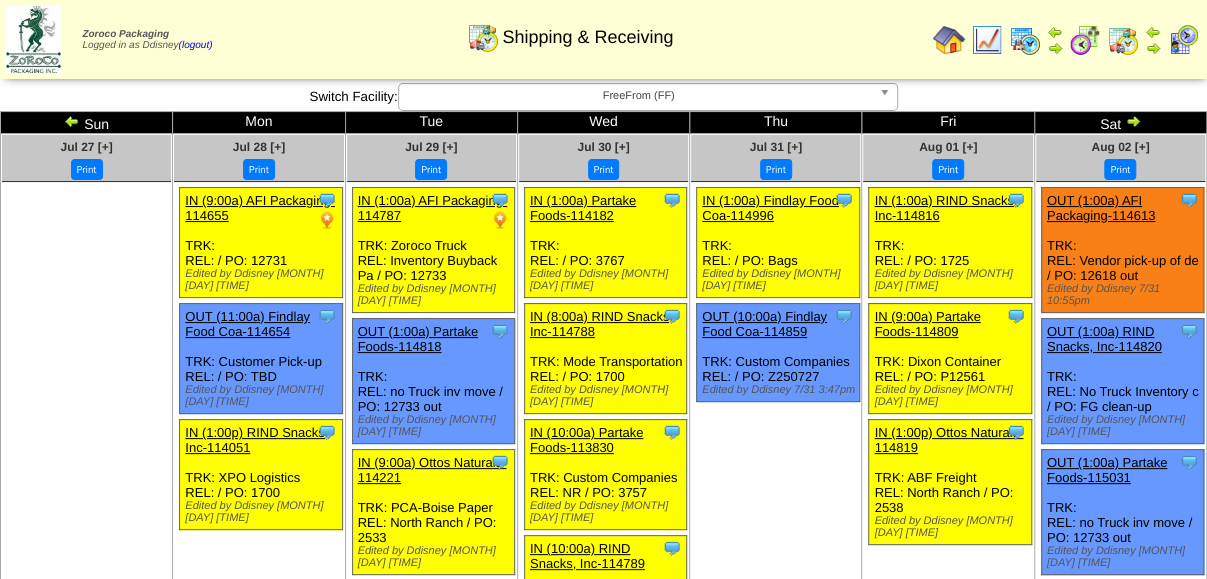 click at bounding box center (1133, 121) 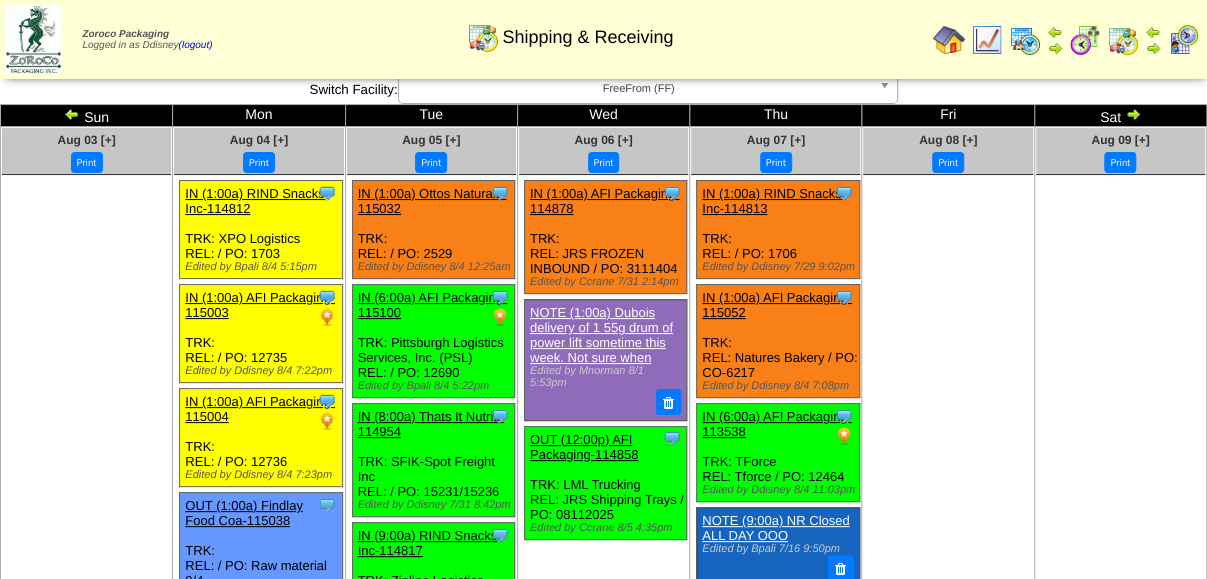 scroll, scrollTop: 0, scrollLeft: 0, axis: both 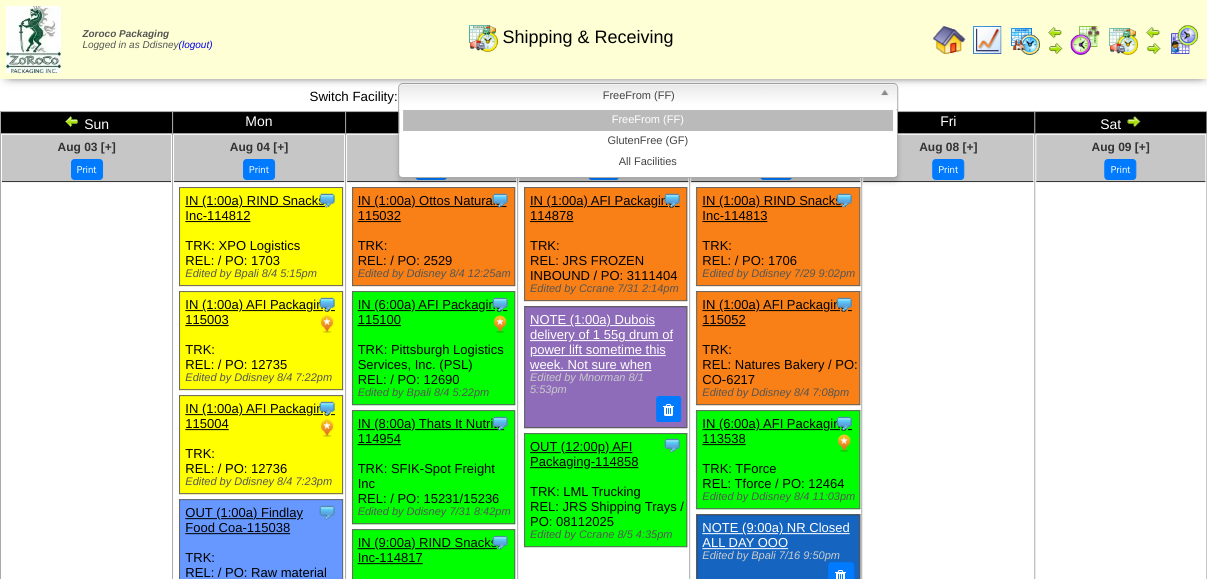 click at bounding box center (888, 97) 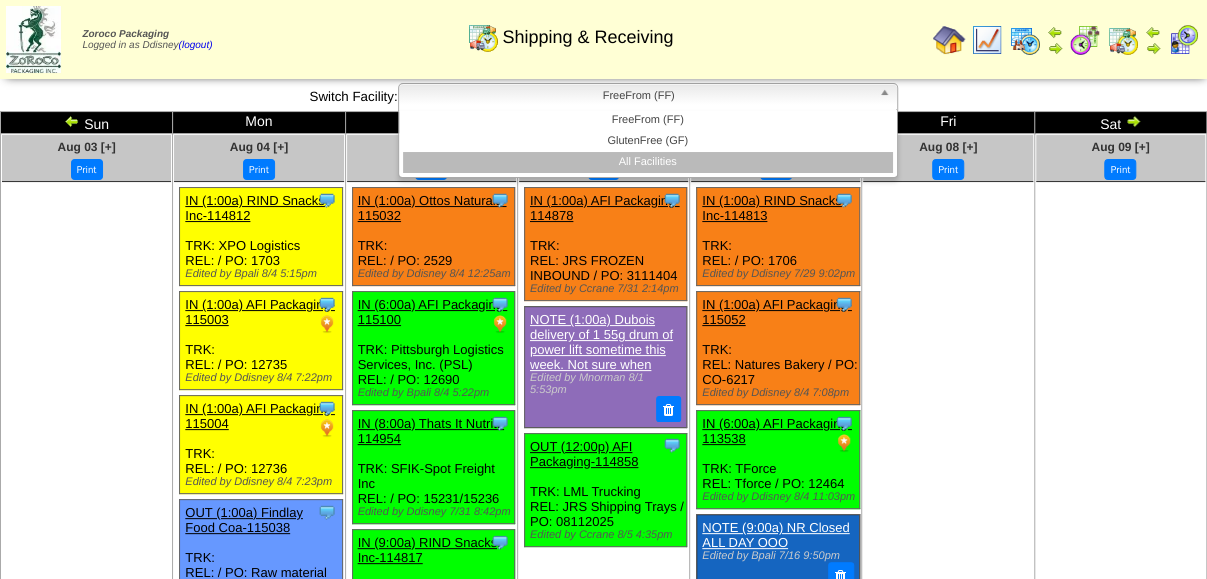 click on "All Facilities" at bounding box center (648, 162) 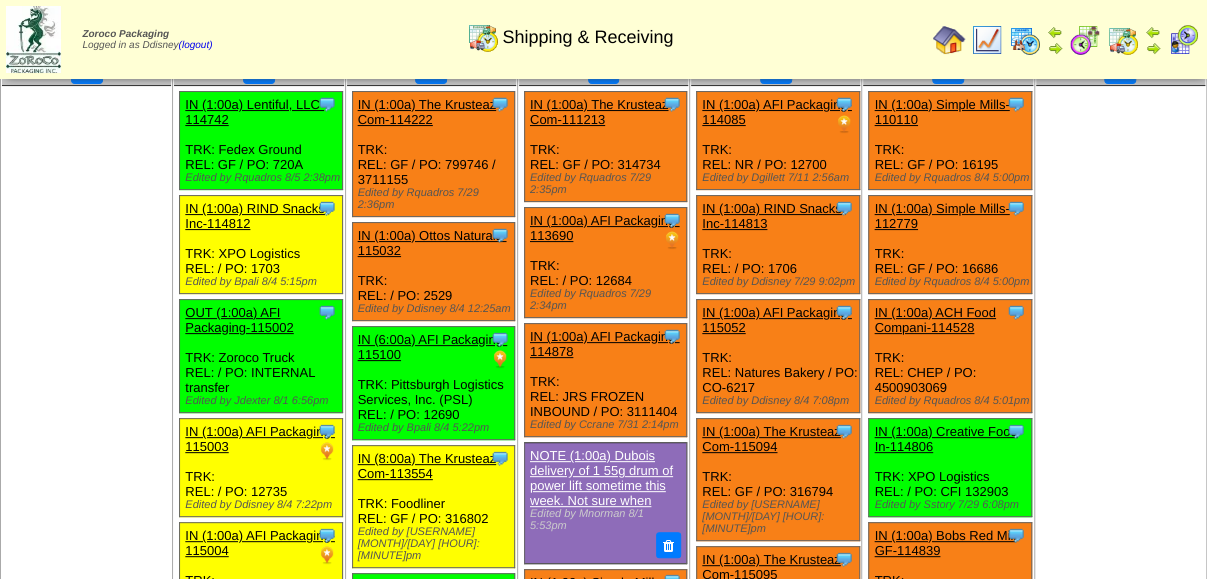 scroll, scrollTop: 0, scrollLeft: 0, axis: both 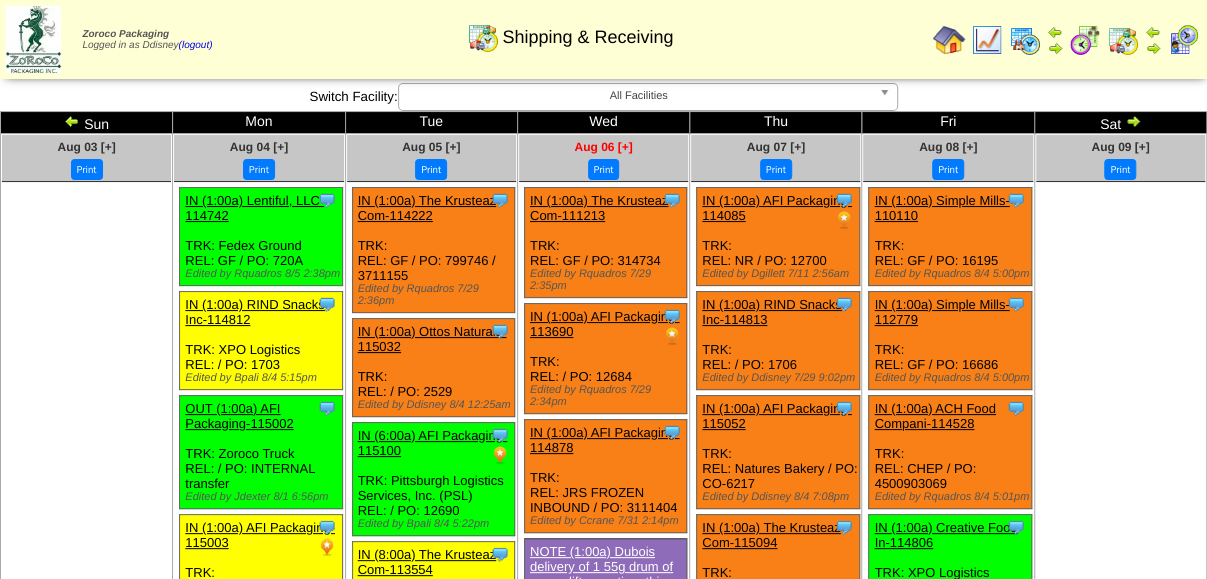 click on "Aug 06                        [+]" at bounding box center [603, 147] 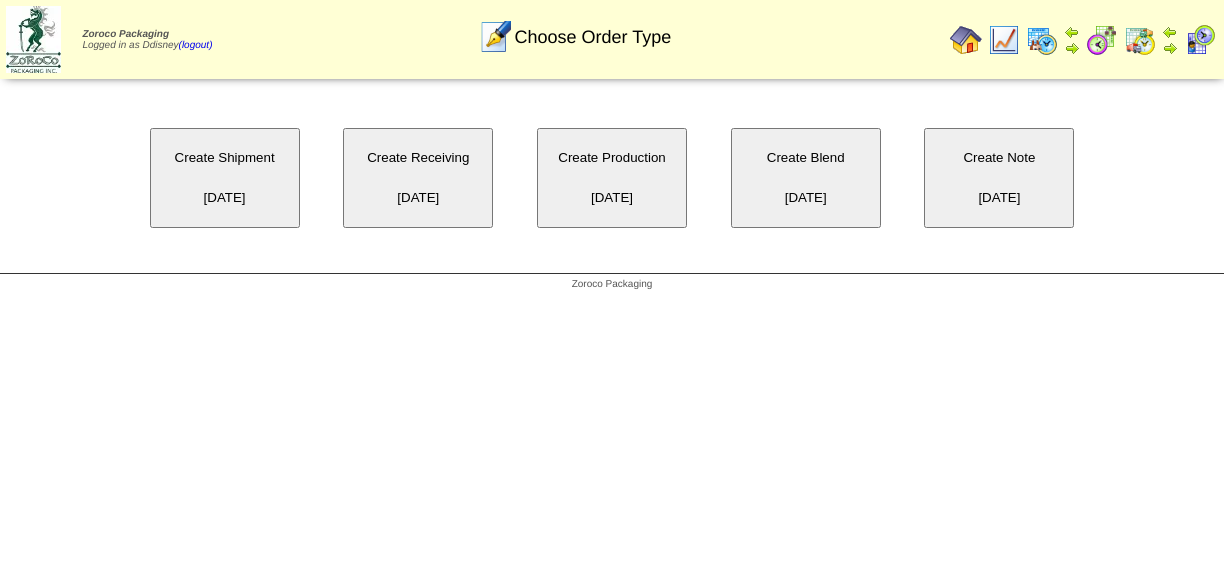 scroll, scrollTop: 0, scrollLeft: 0, axis: both 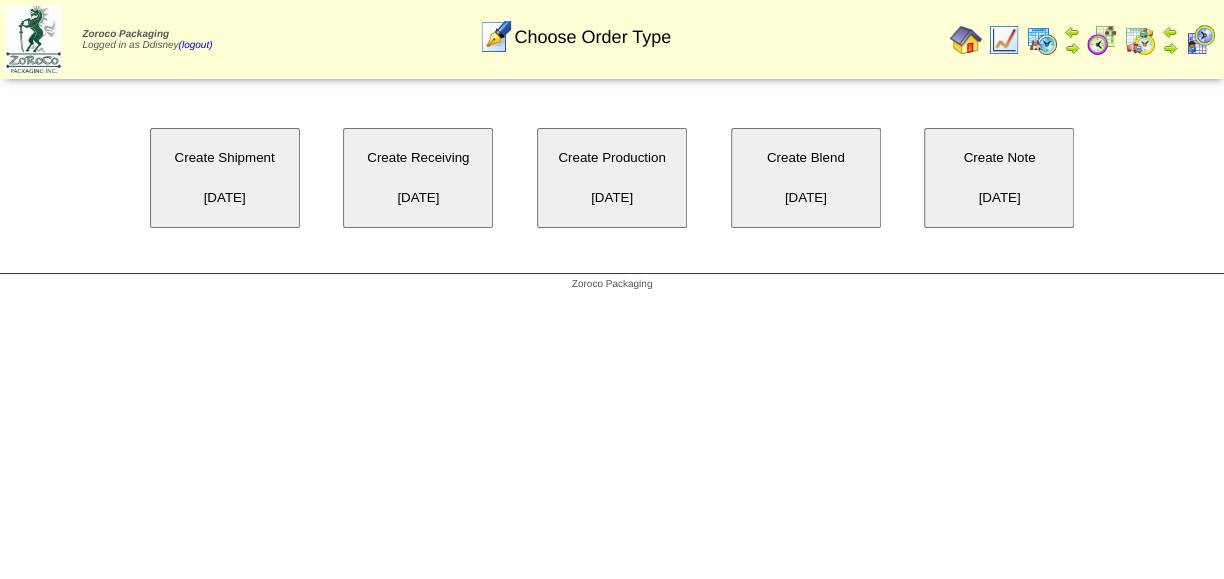 click on "Create Receiving
[DATE]" at bounding box center (418, 178) 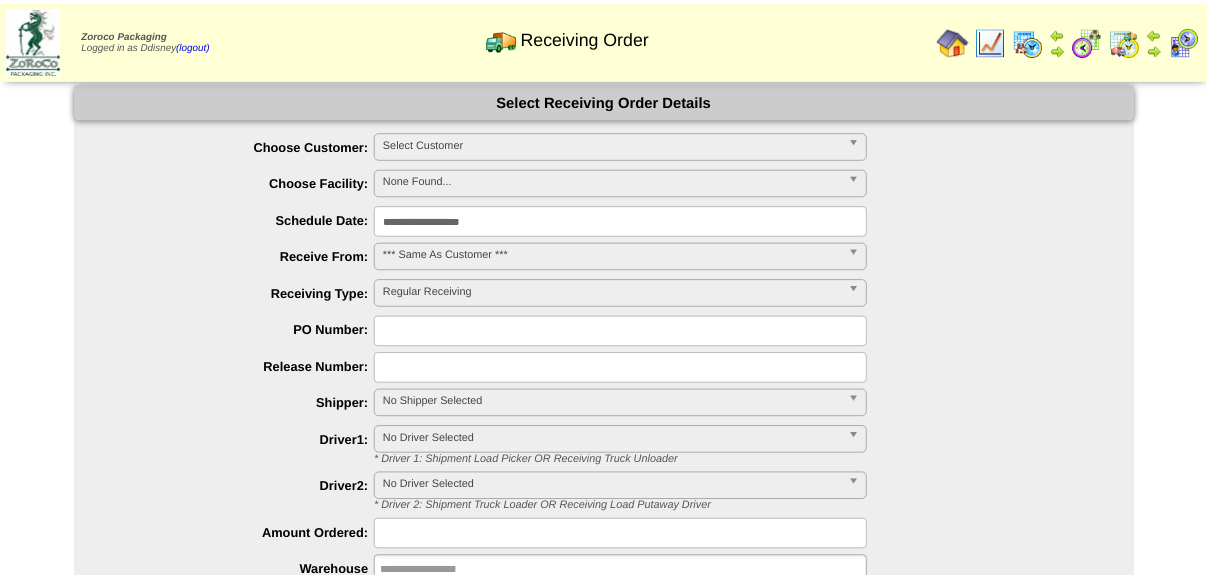 scroll, scrollTop: 0, scrollLeft: 0, axis: both 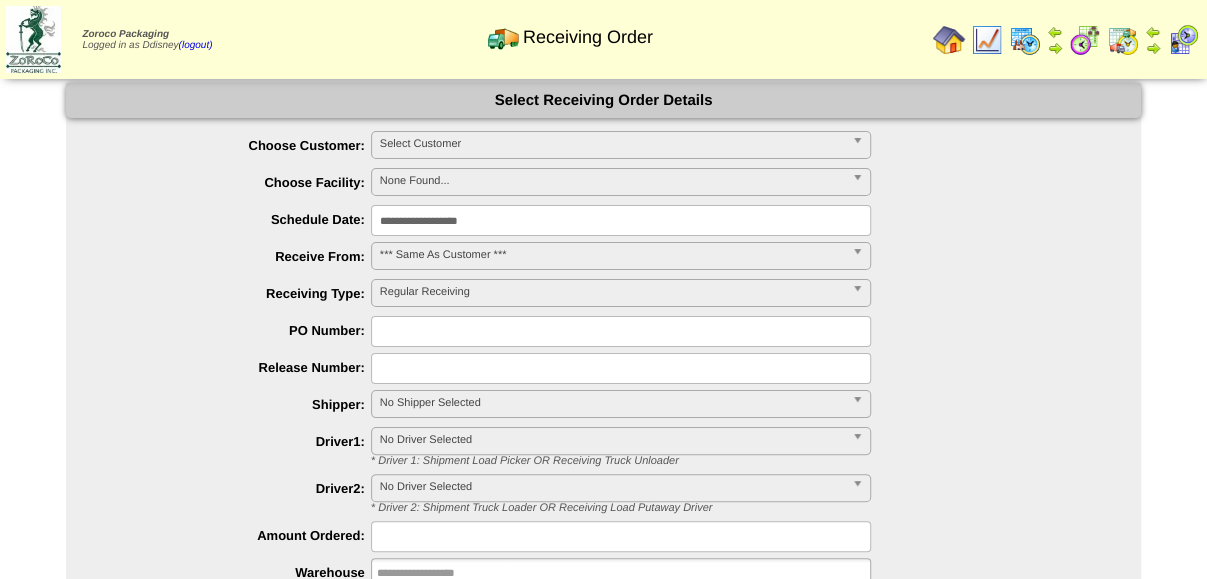 click on "Select Customer" at bounding box center (612, 144) 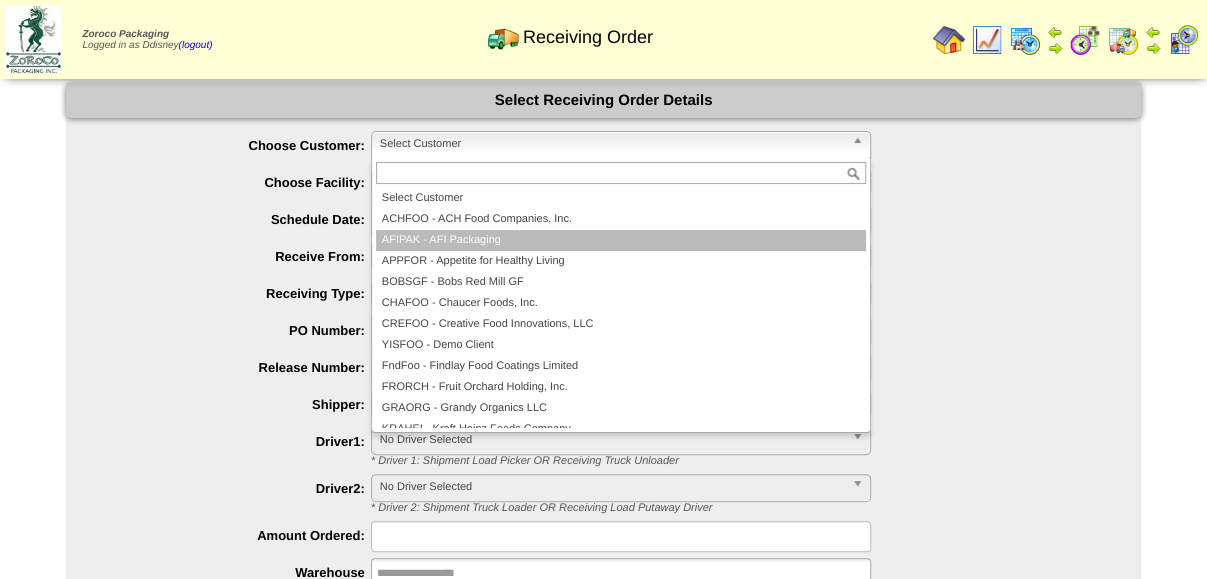 click on "AFIPAK - AFI Packaging" at bounding box center (621, 240) 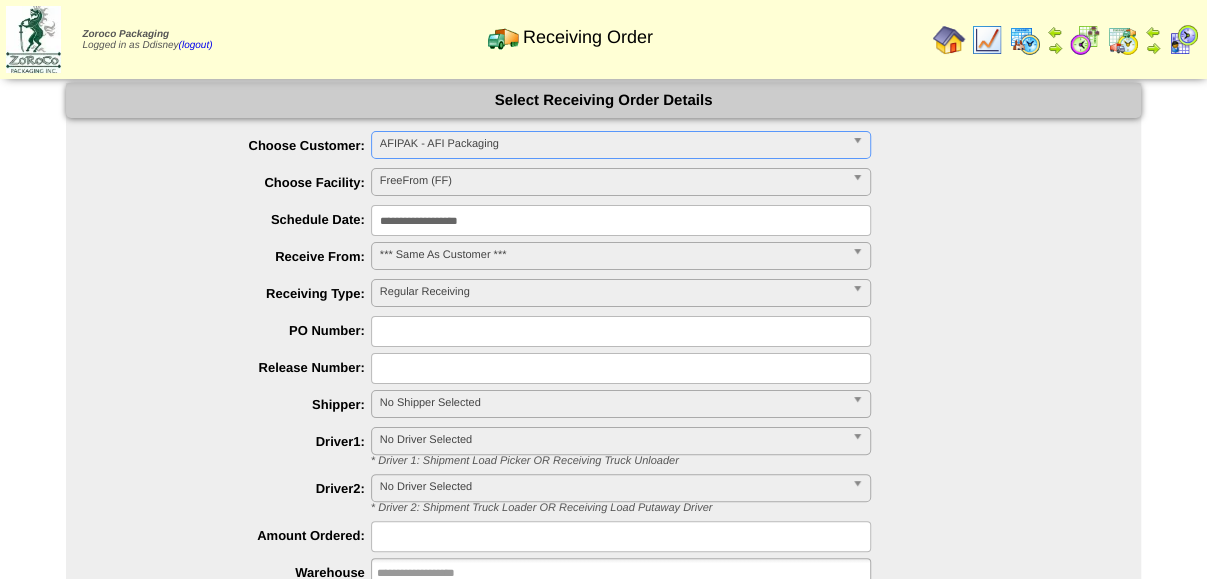 type 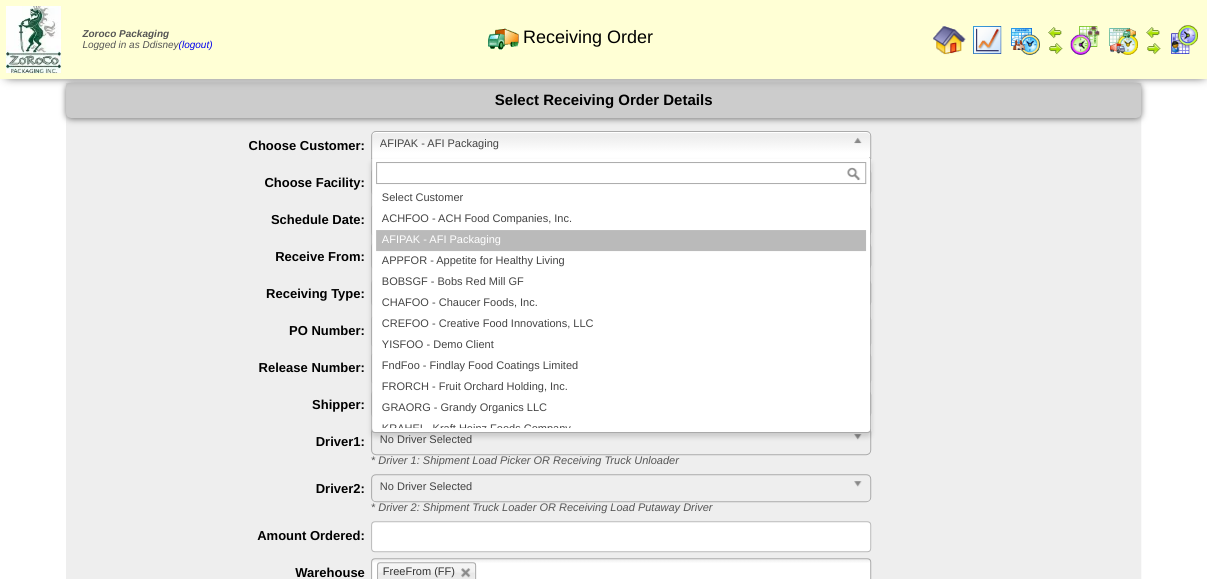 click on "AFIPAK - AFI Packaging" at bounding box center (612, 144) 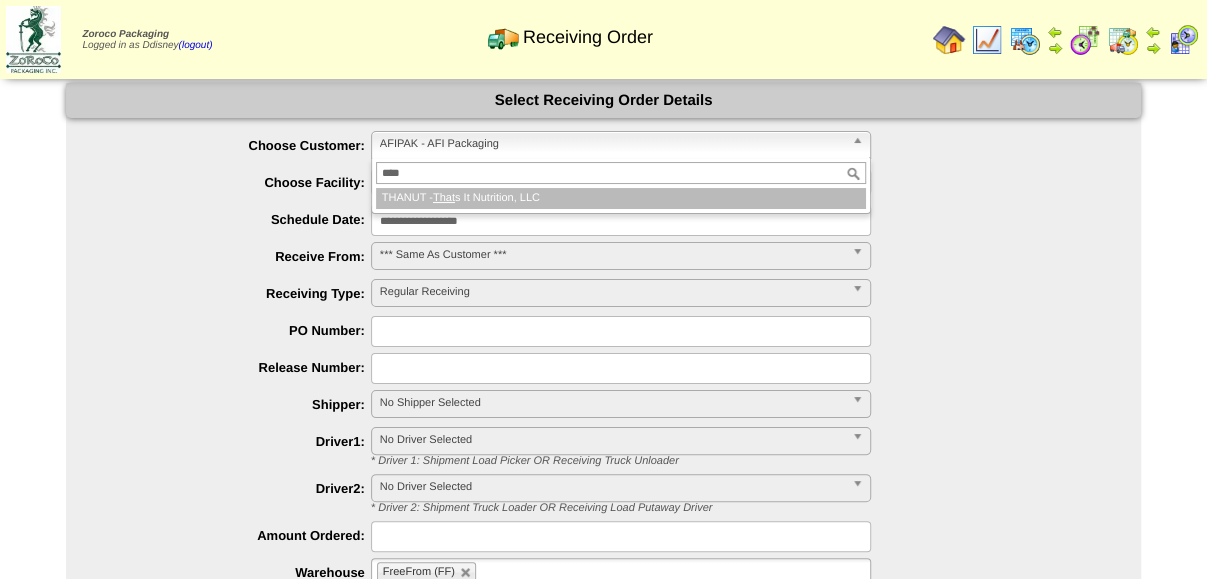 type on "****" 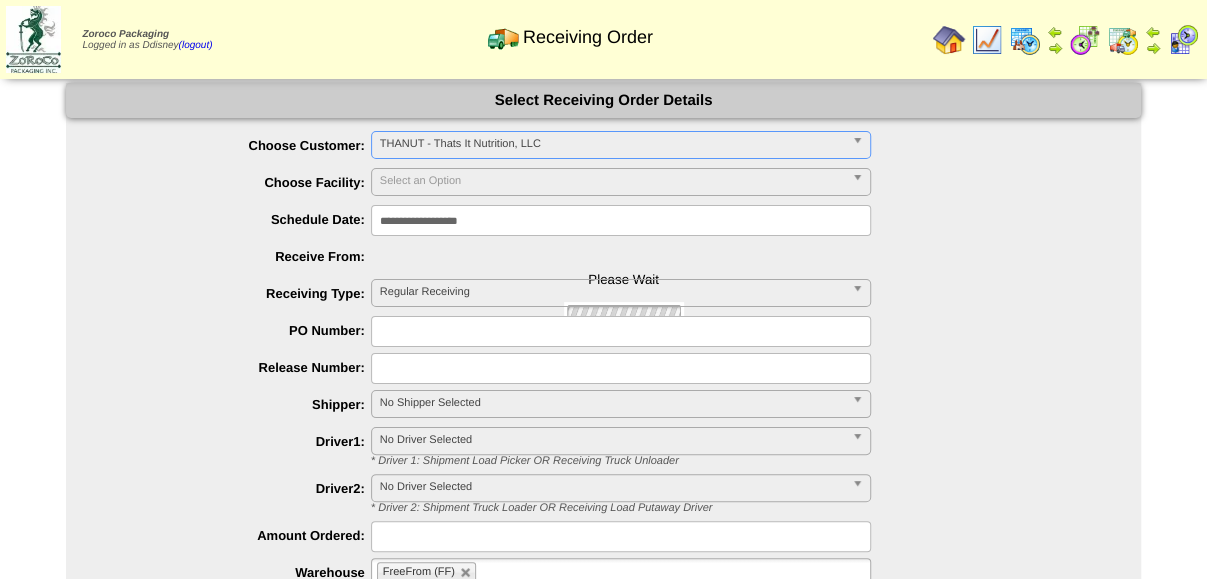 type on "**********" 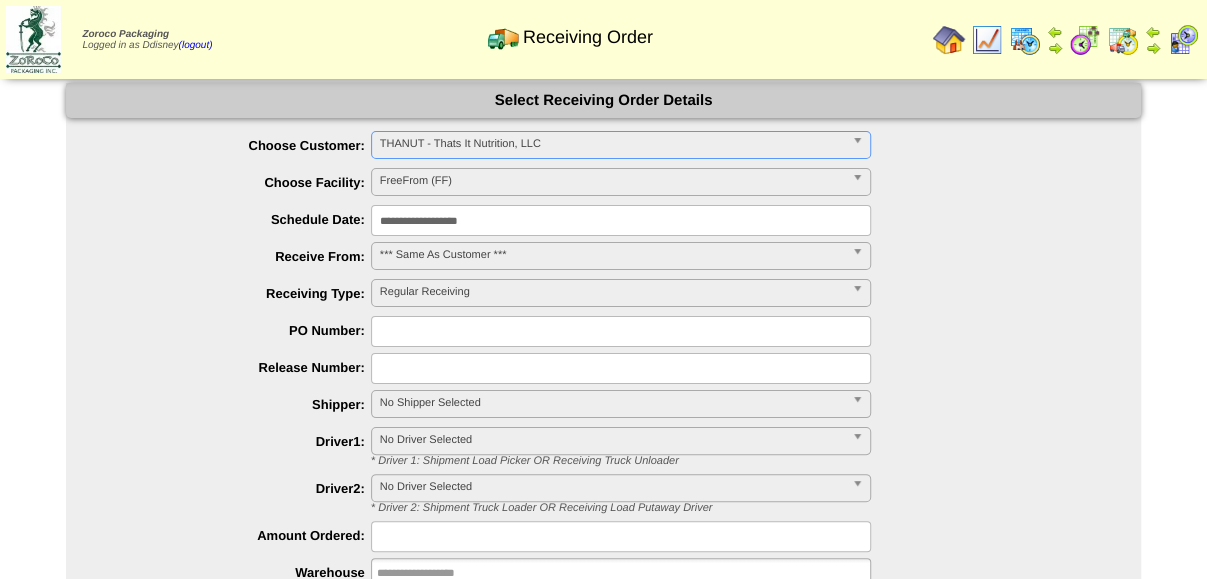 type 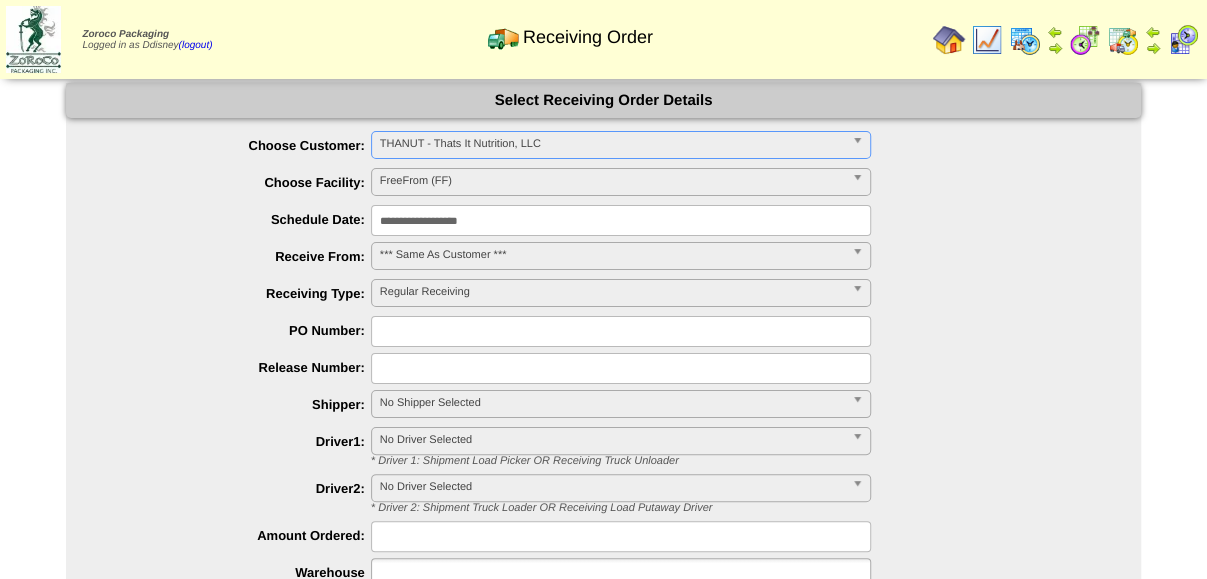 click on "FreeFrom (FF)" at bounding box center [612, 181] 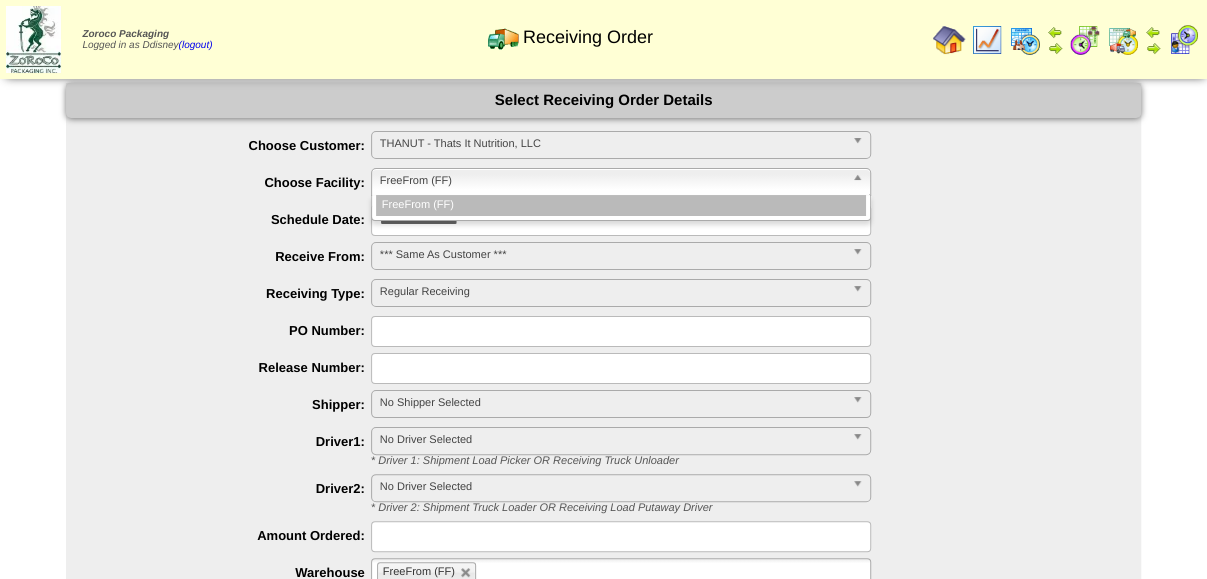 click on "FreeFrom (FF)" at bounding box center [612, 181] 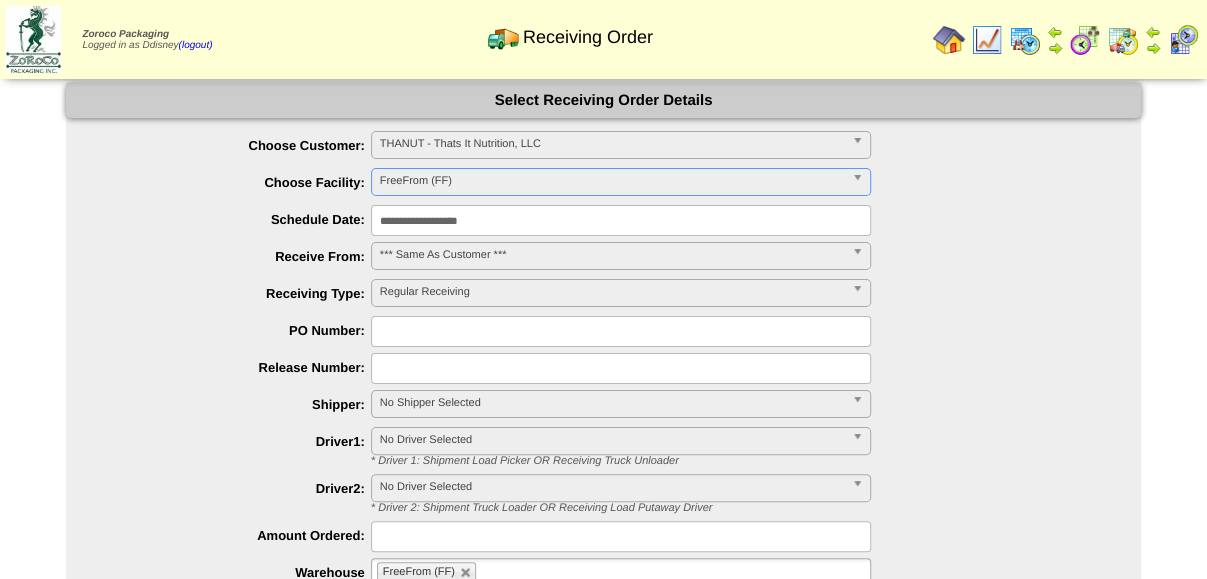 click at bounding box center (621, 331) 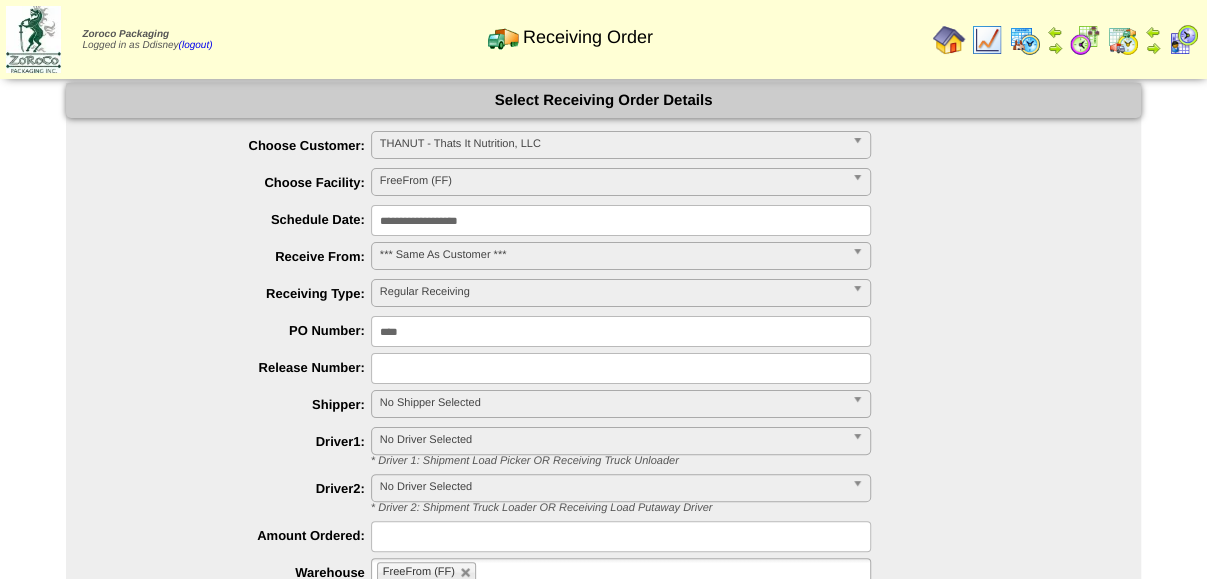 type on "*****" 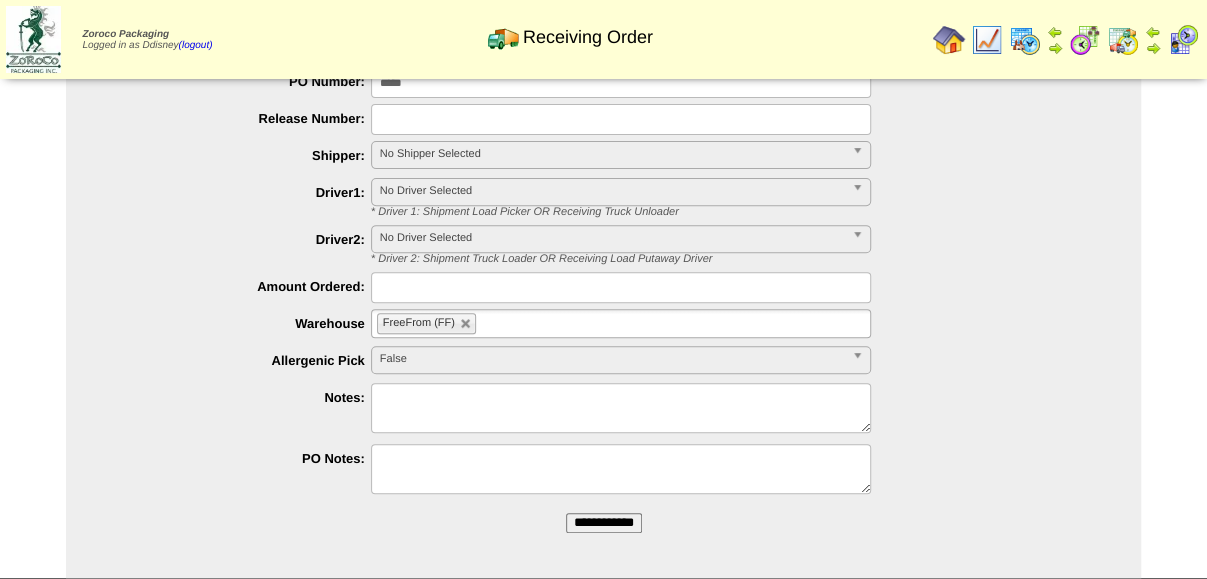 scroll, scrollTop: 276, scrollLeft: 0, axis: vertical 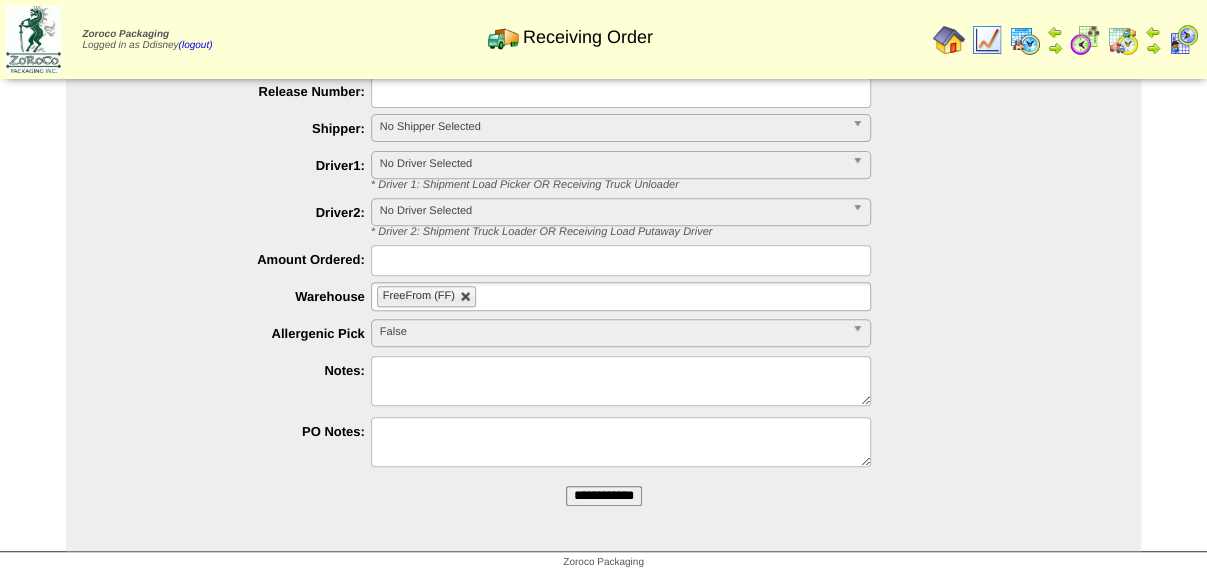 click at bounding box center (466, 297) 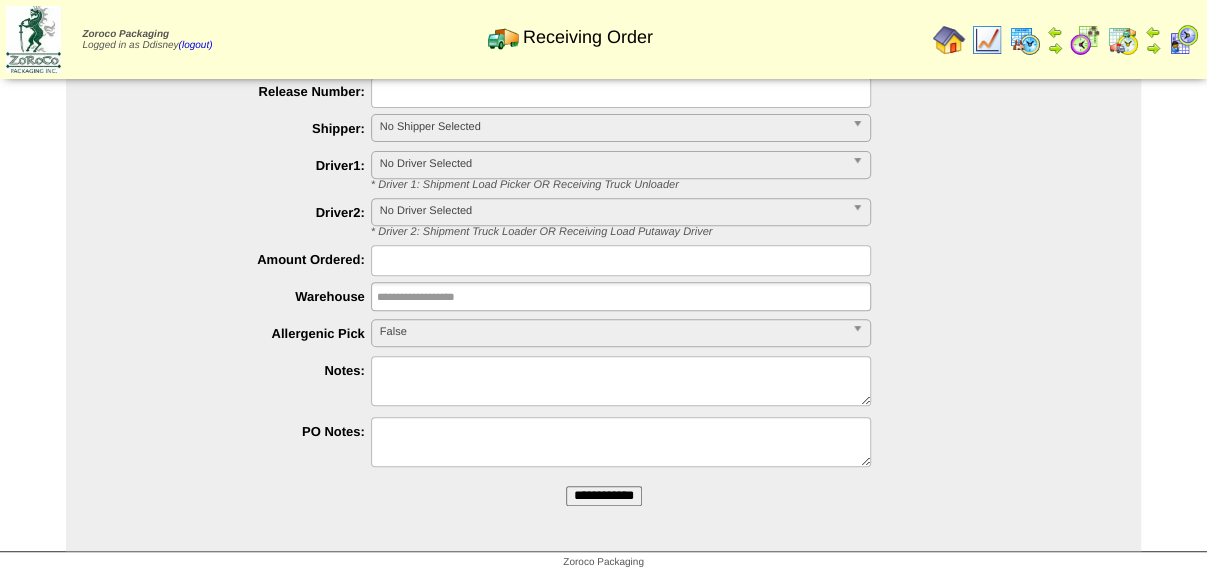 type on "*****" 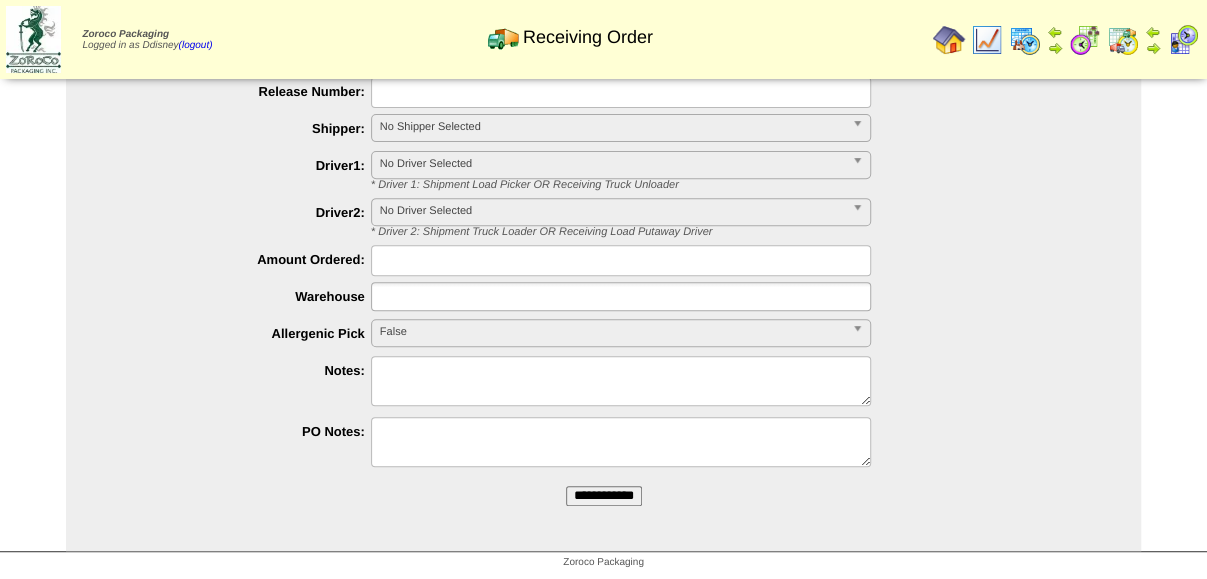 click at bounding box center [441, 296] 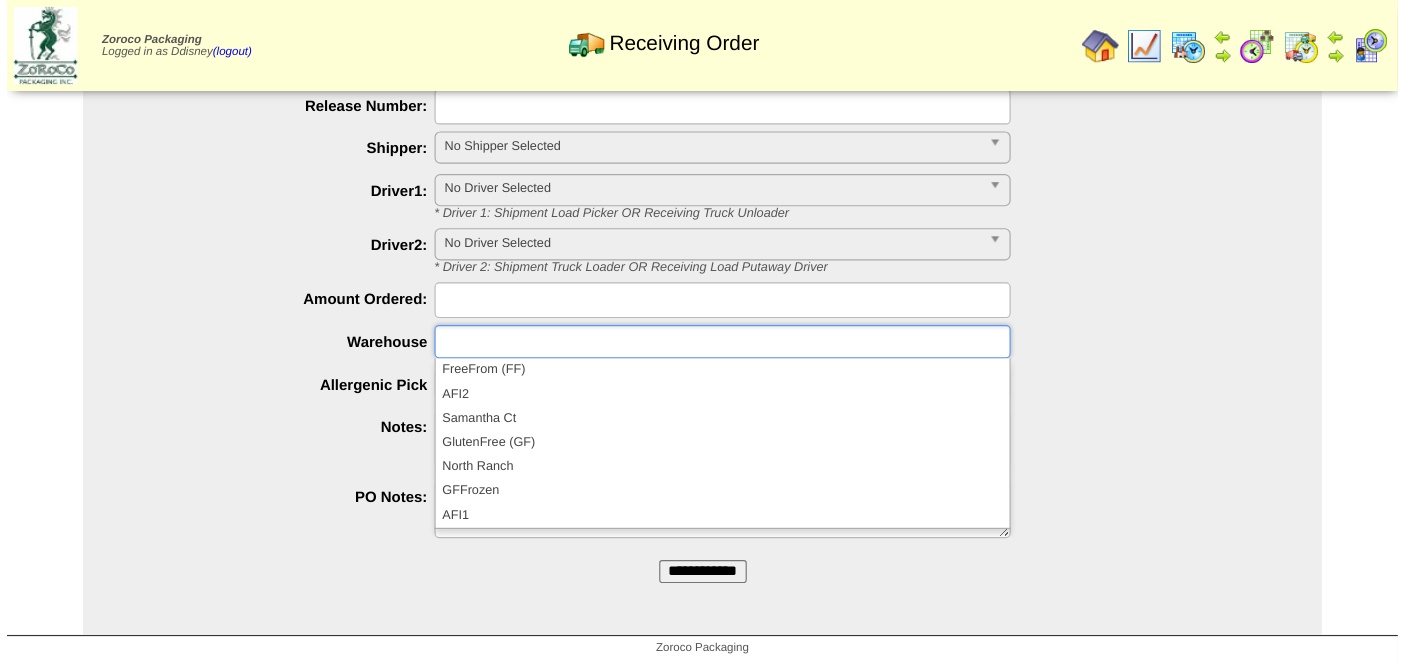 scroll, scrollTop: 188, scrollLeft: 0, axis: vertical 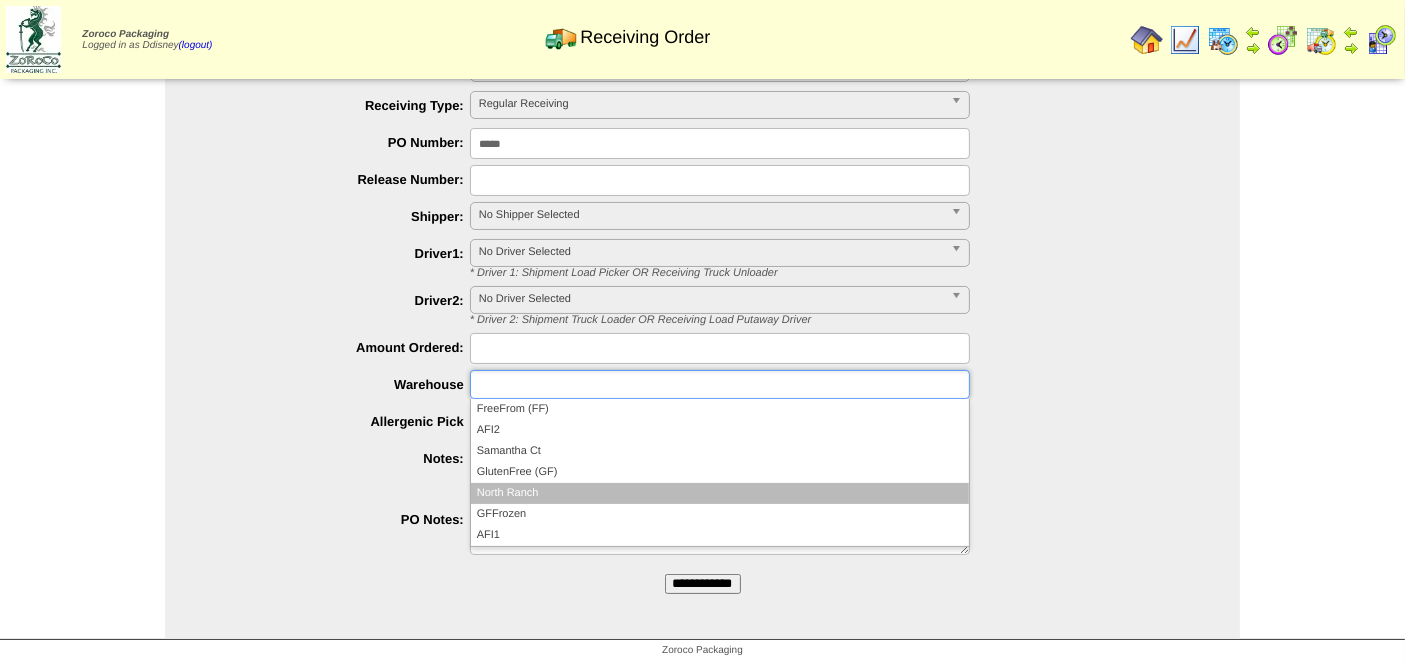 click on "North Ranch" at bounding box center [720, 493] 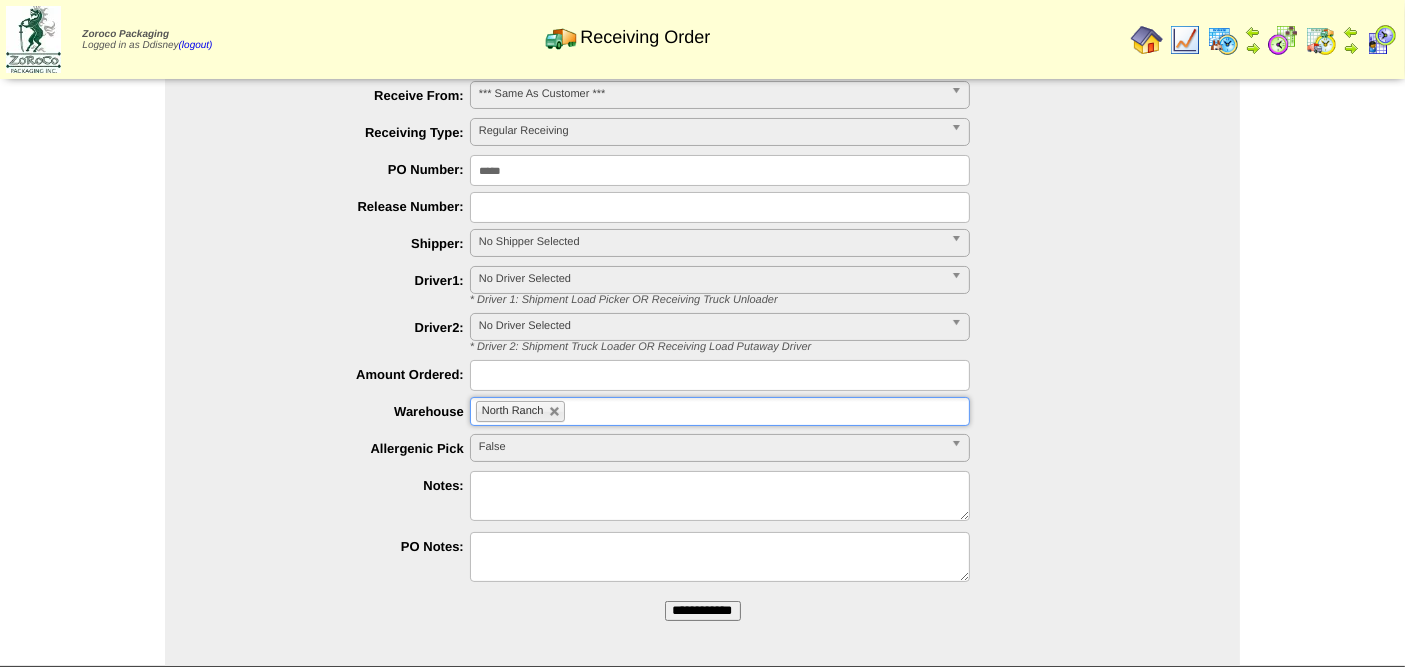 scroll, scrollTop: 188, scrollLeft: 0, axis: vertical 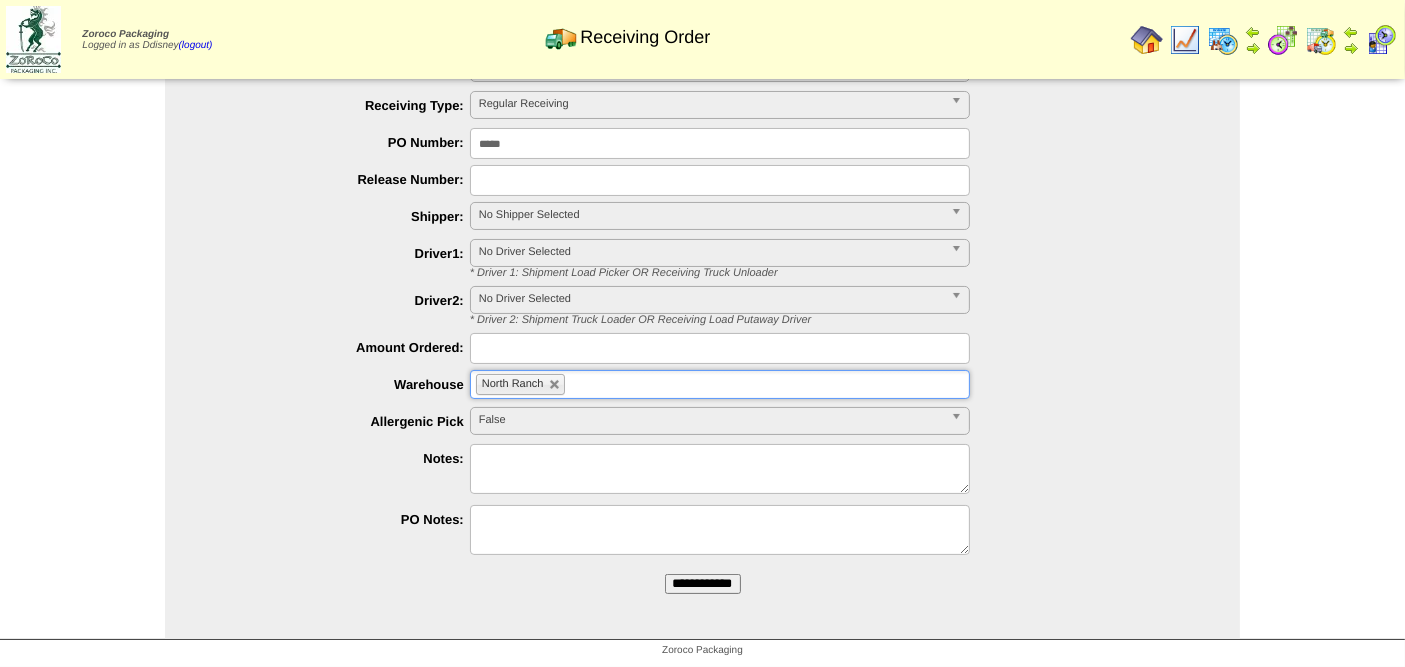click on "**********" at bounding box center [703, 584] 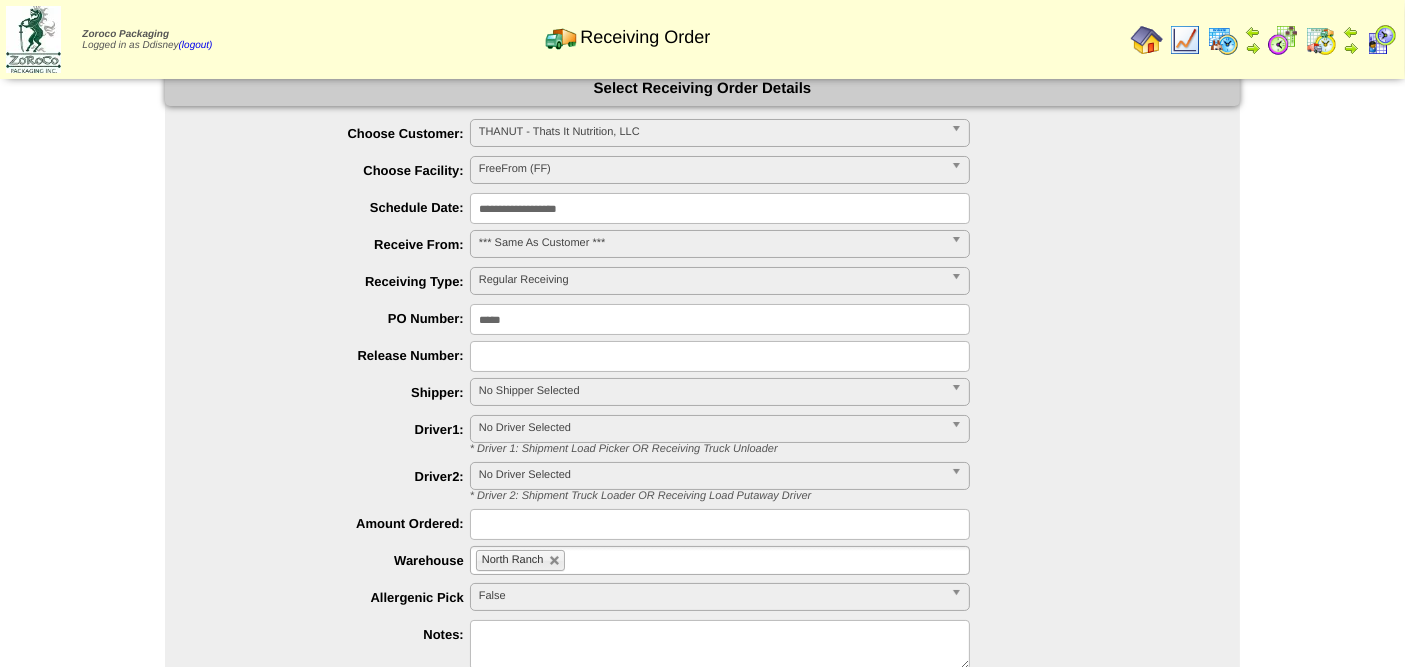 scroll, scrollTop: 0, scrollLeft: 0, axis: both 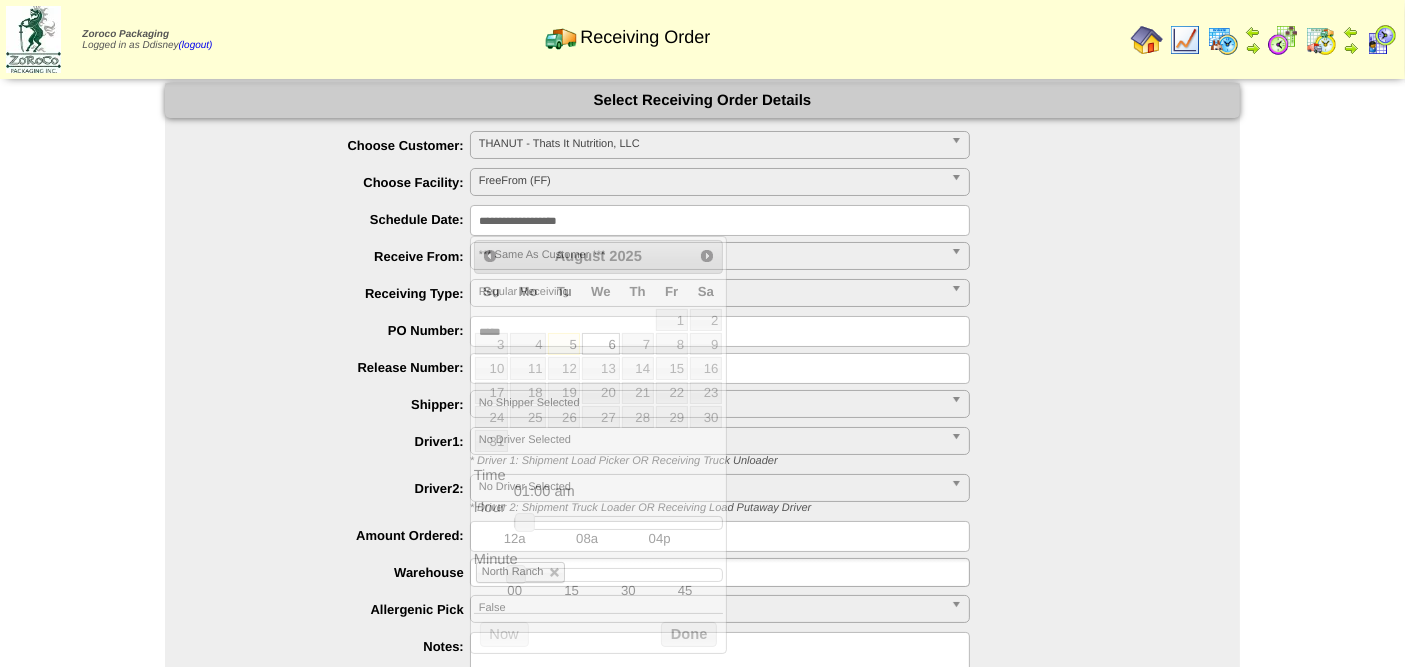 click on "**********" at bounding box center [720, 220] 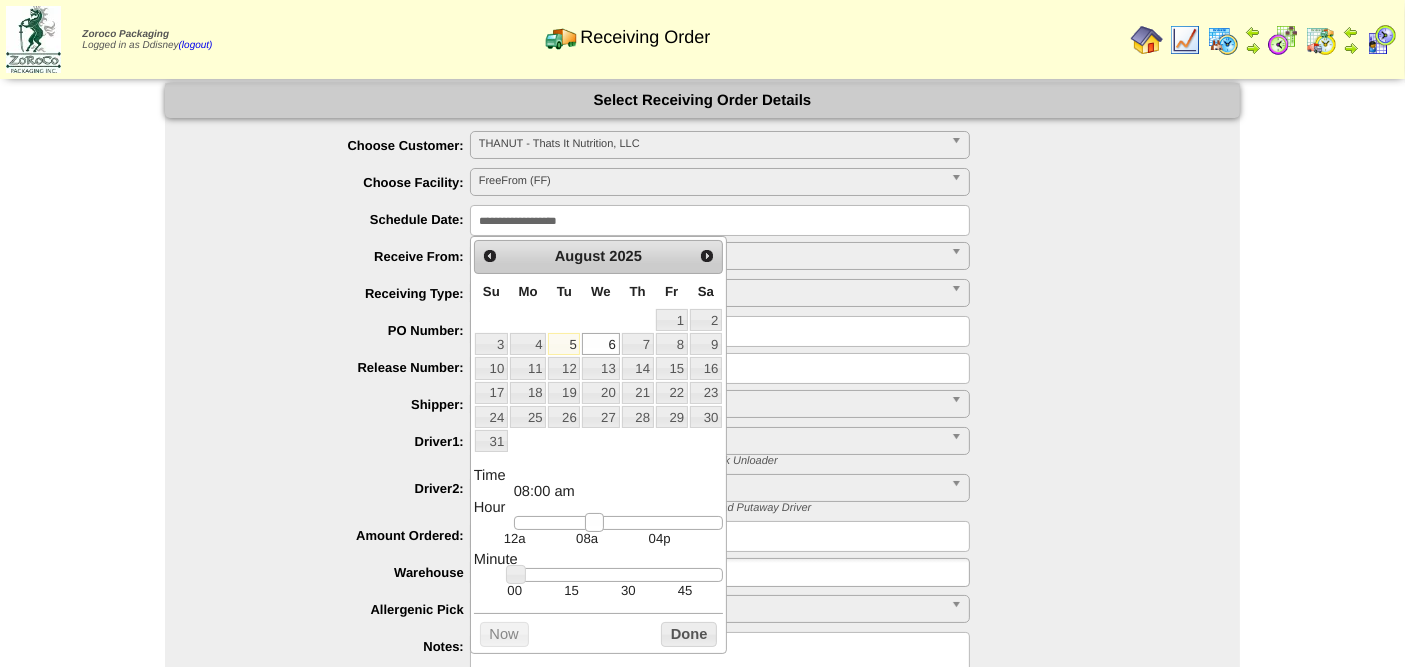 type on "**********" 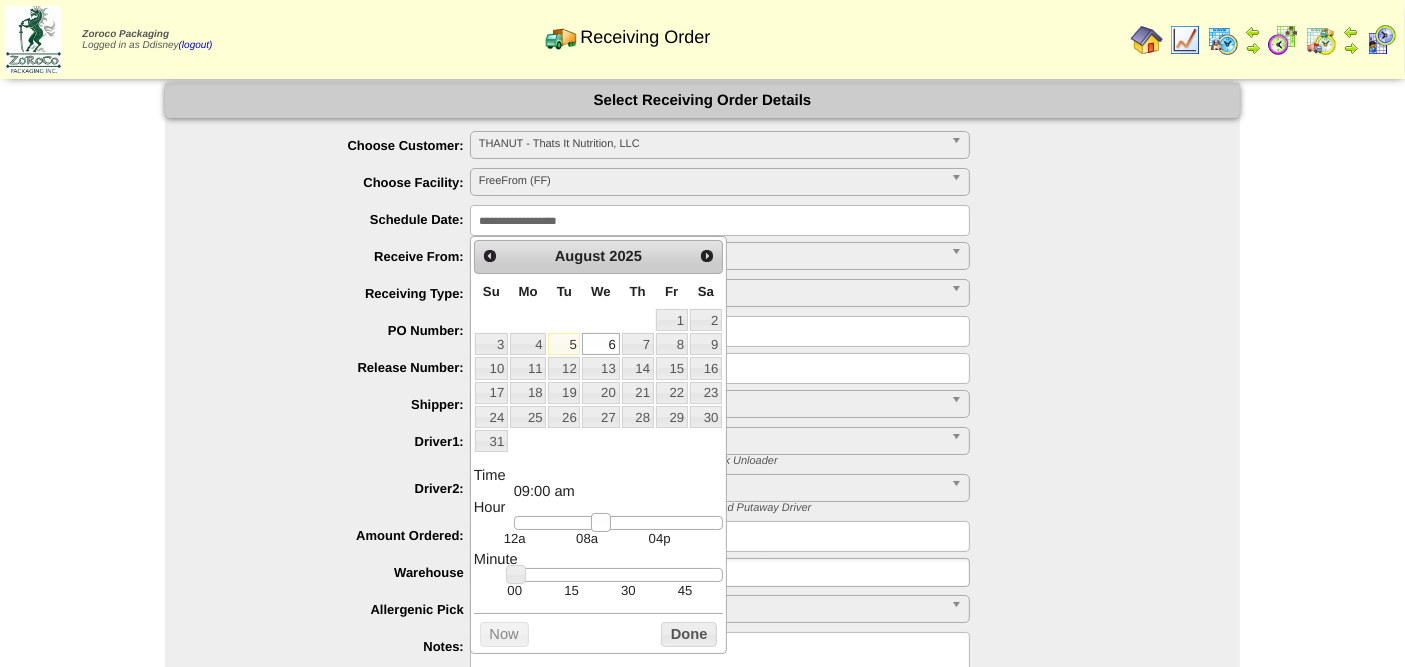 drag, startPoint x: 525, startPoint y: 526, endPoint x: 601, endPoint y: 532, distance: 76.23647 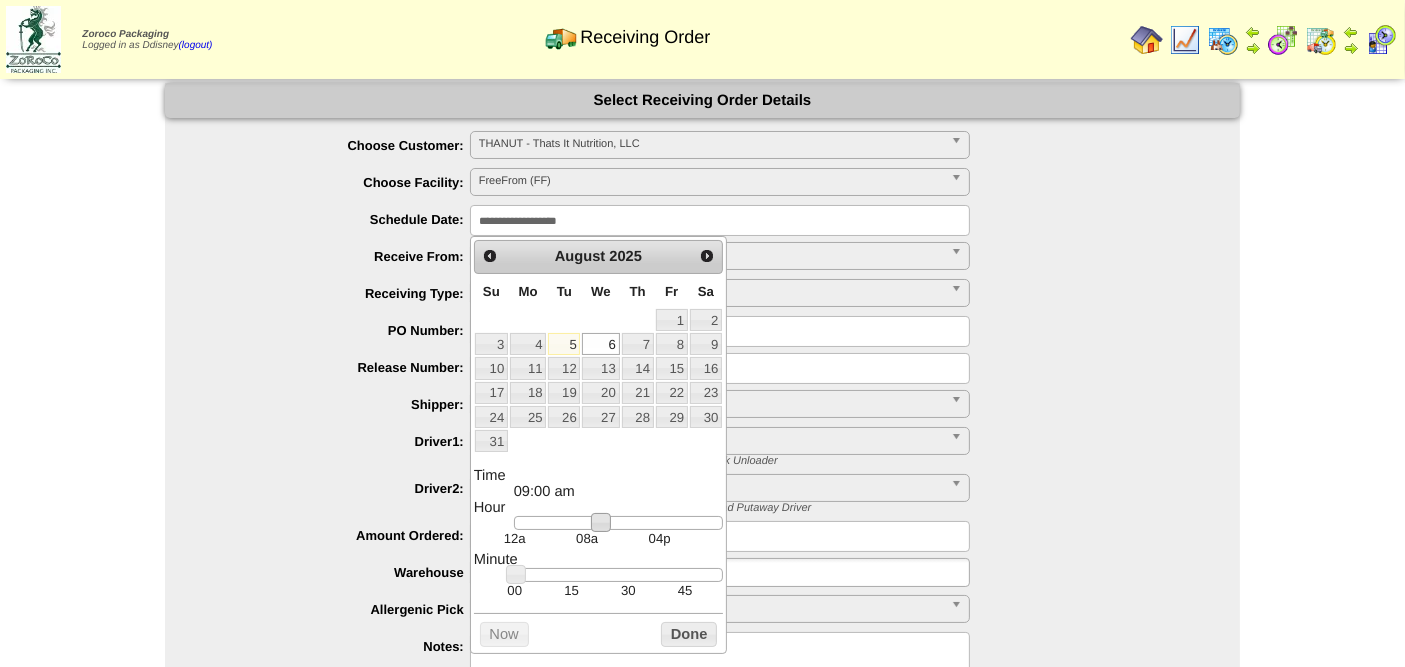 click on "**********" at bounding box center [722, 405] 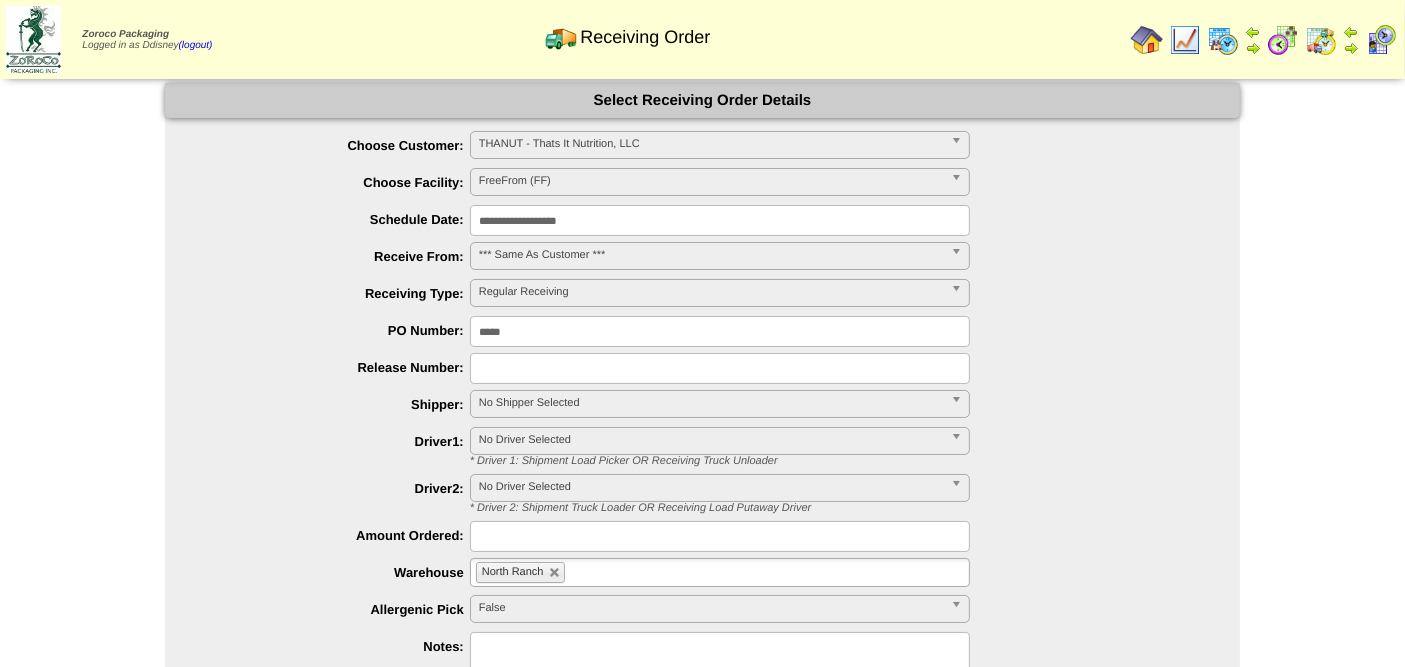 click at bounding box center [720, 368] 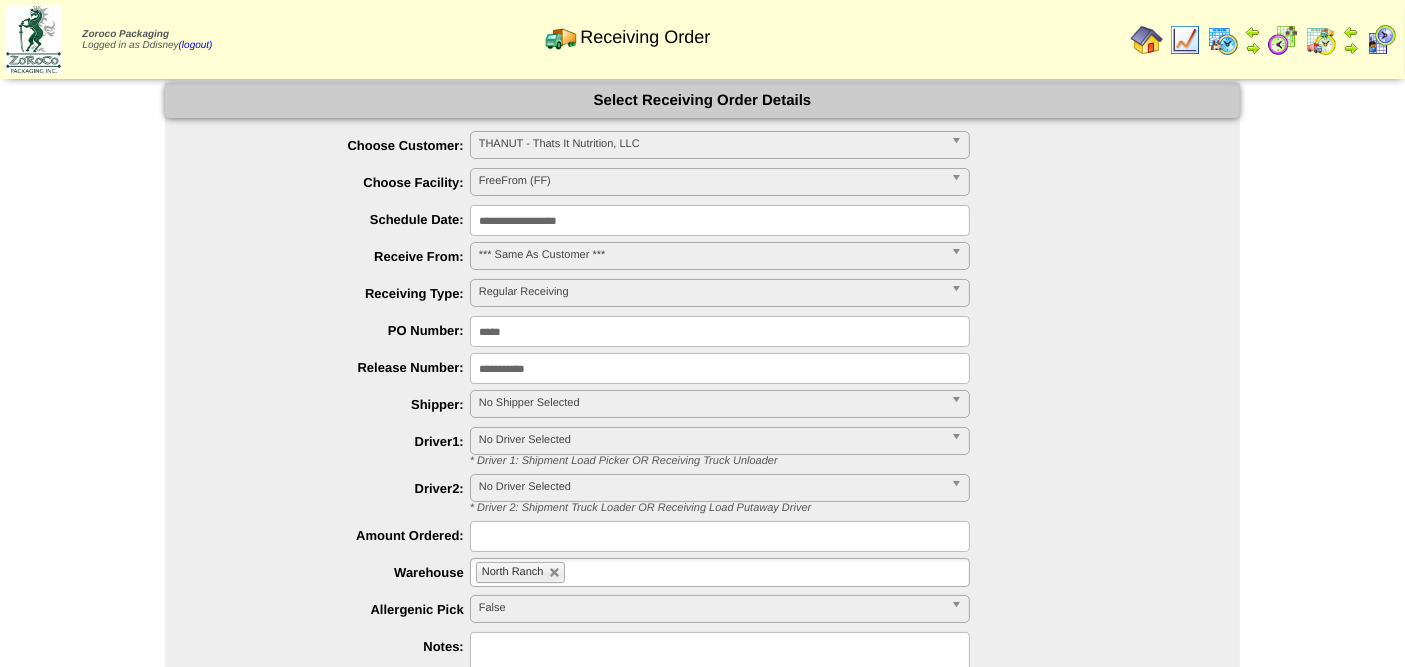 click on "**********" at bounding box center [722, 368] 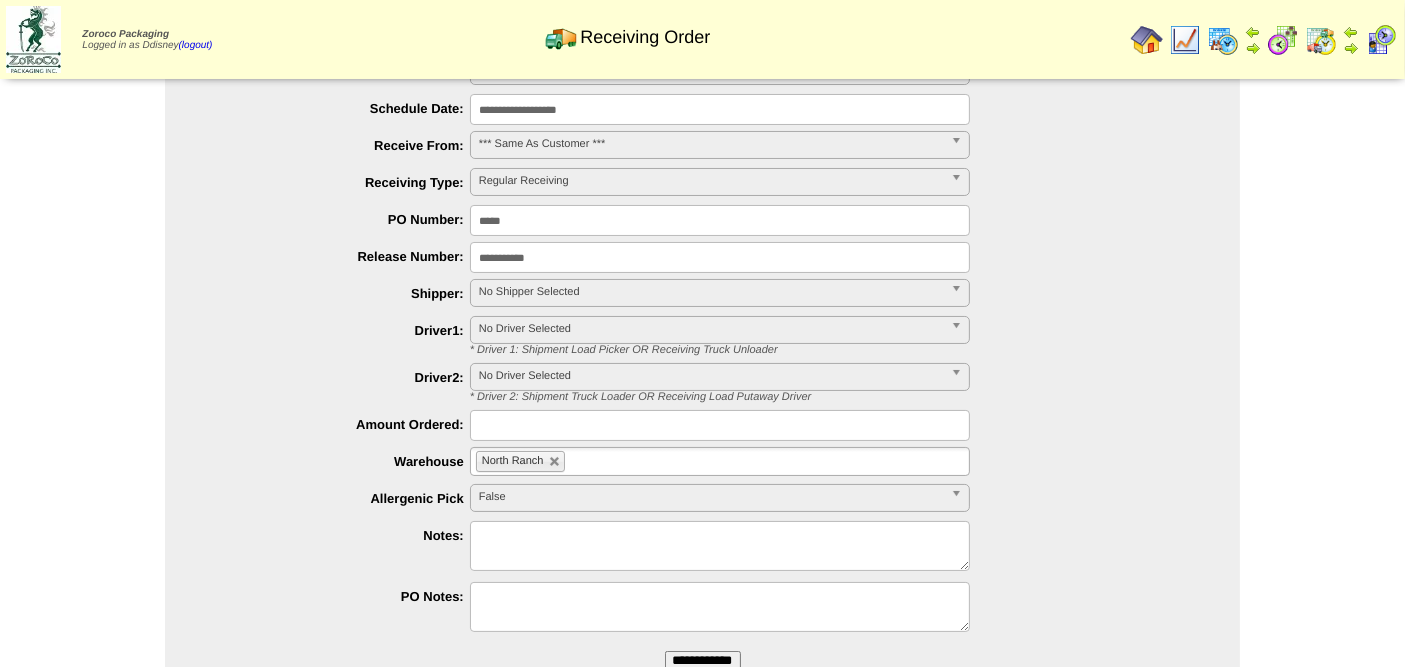 click on "**********" at bounding box center [722, 383] 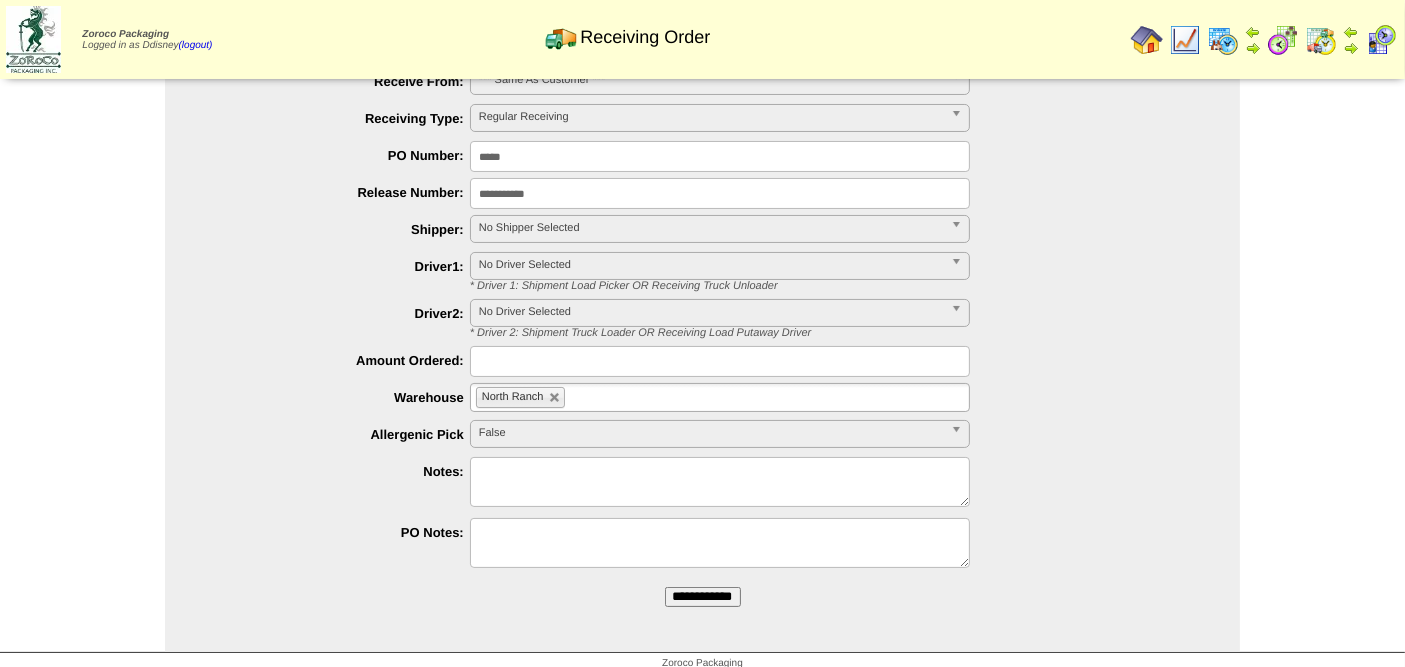 scroll, scrollTop: 188, scrollLeft: 0, axis: vertical 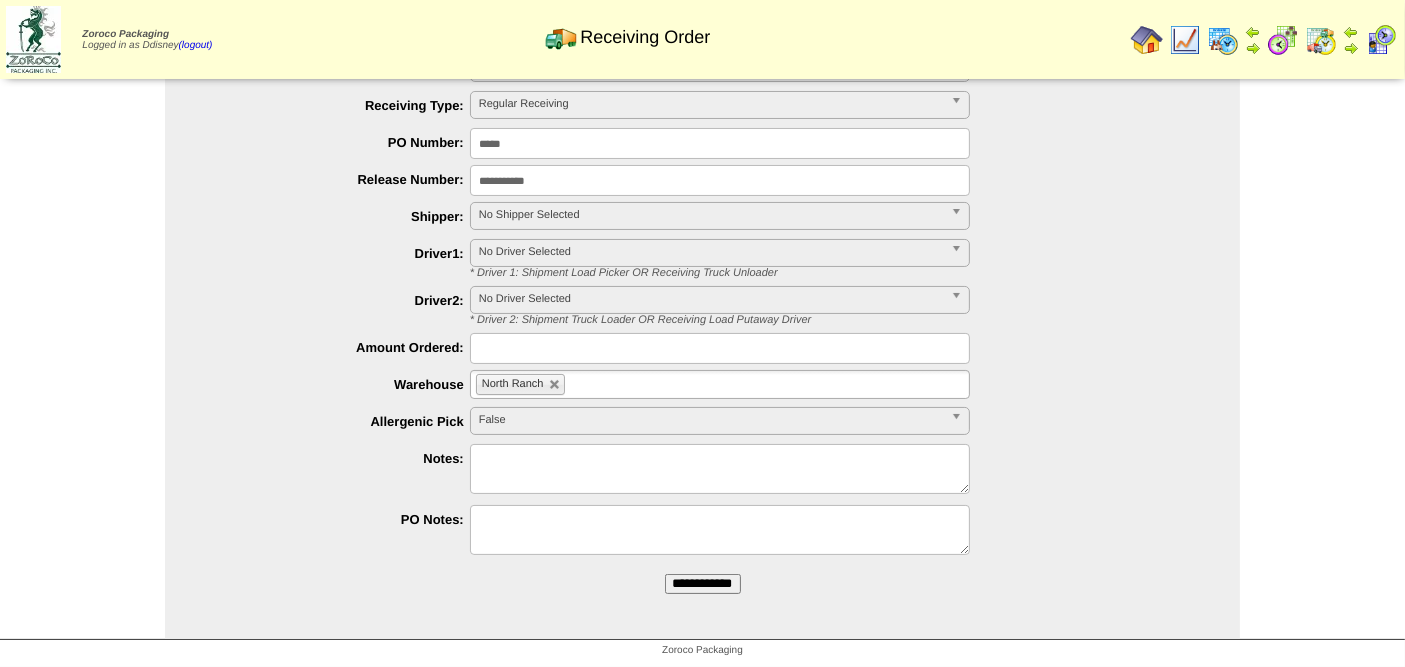 click at bounding box center (722, 348) 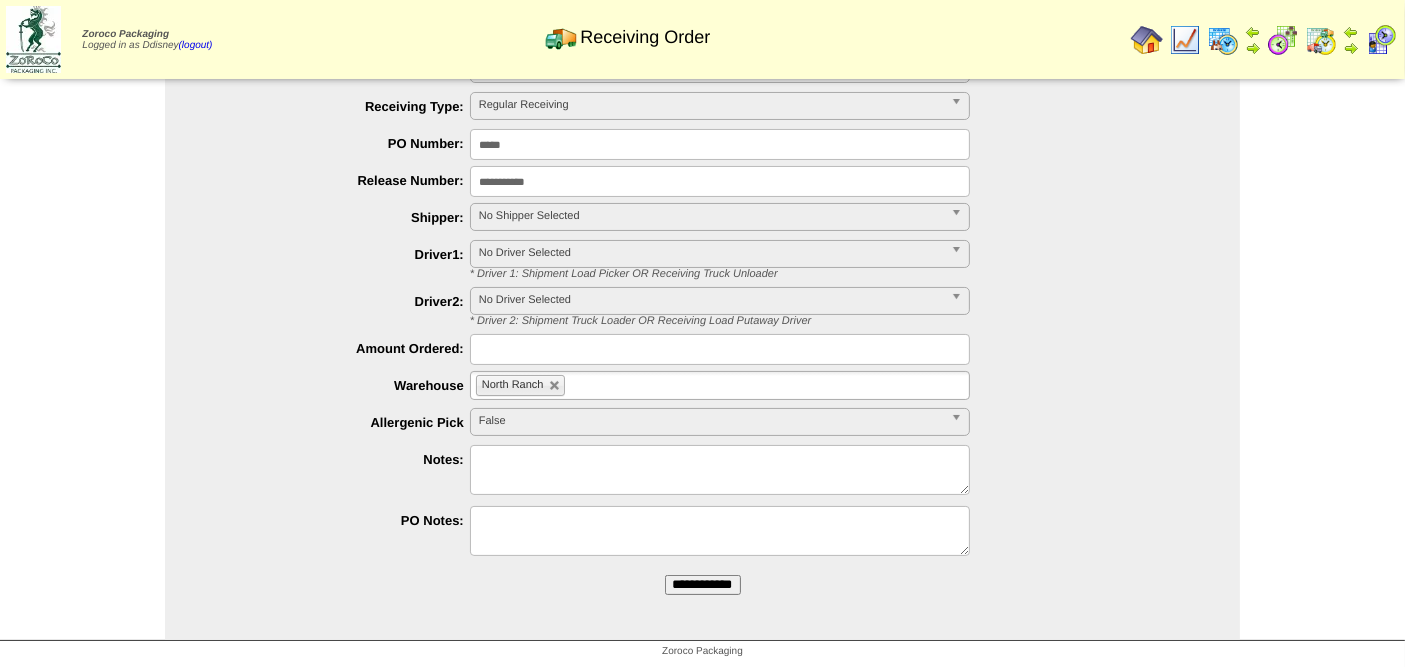 scroll, scrollTop: 188, scrollLeft: 0, axis: vertical 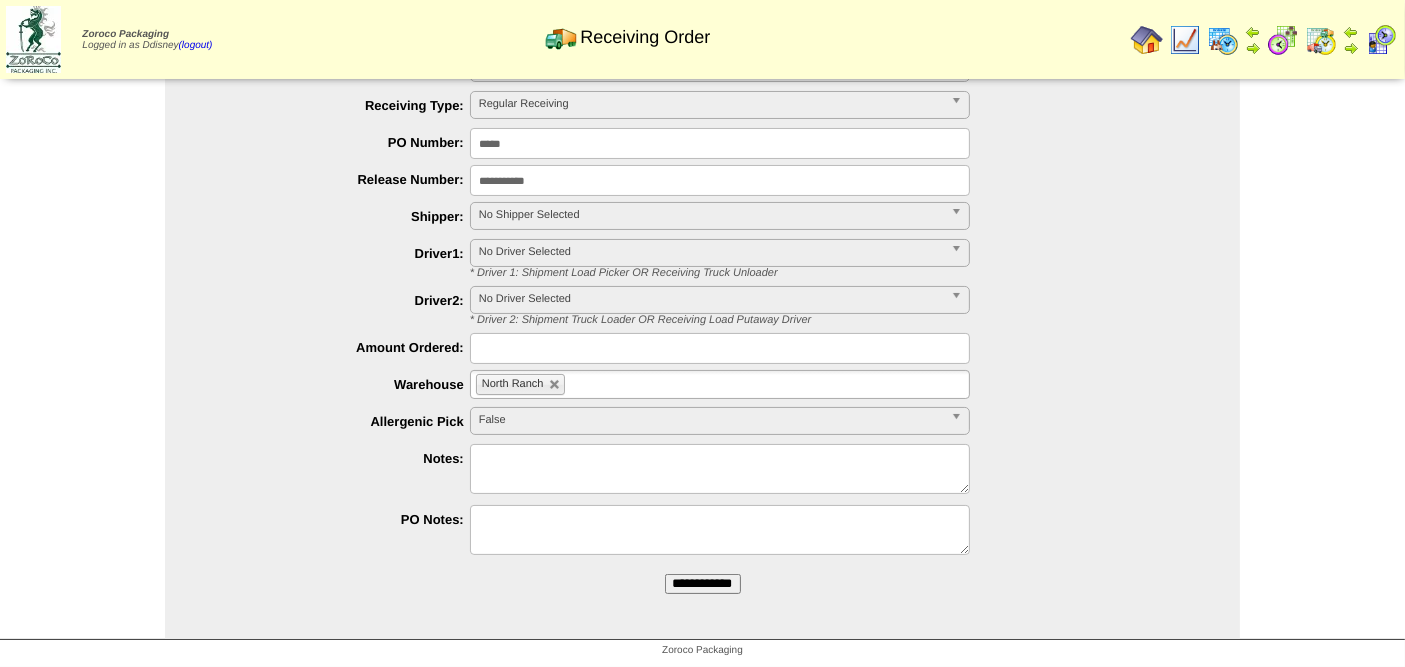 click on "**********" at bounding box center (703, 584) 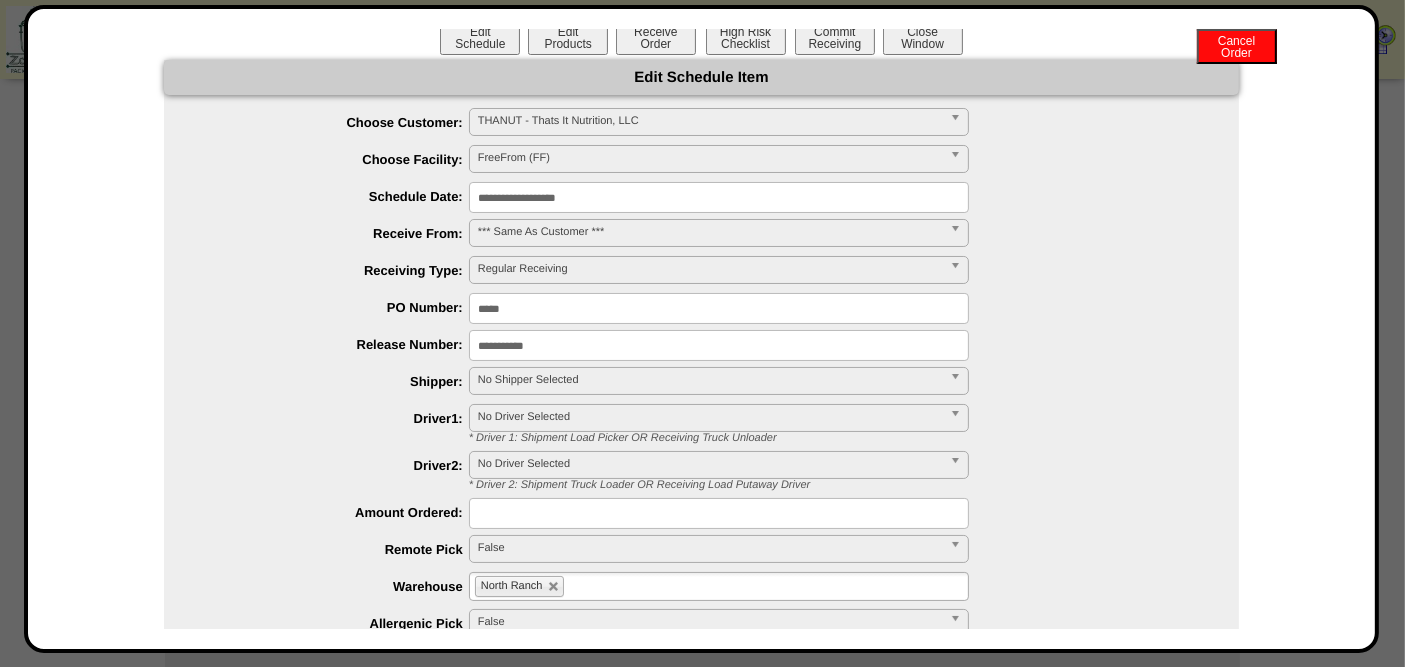 scroll, scrollTop: 0, scrollLeft: 0, axis: both 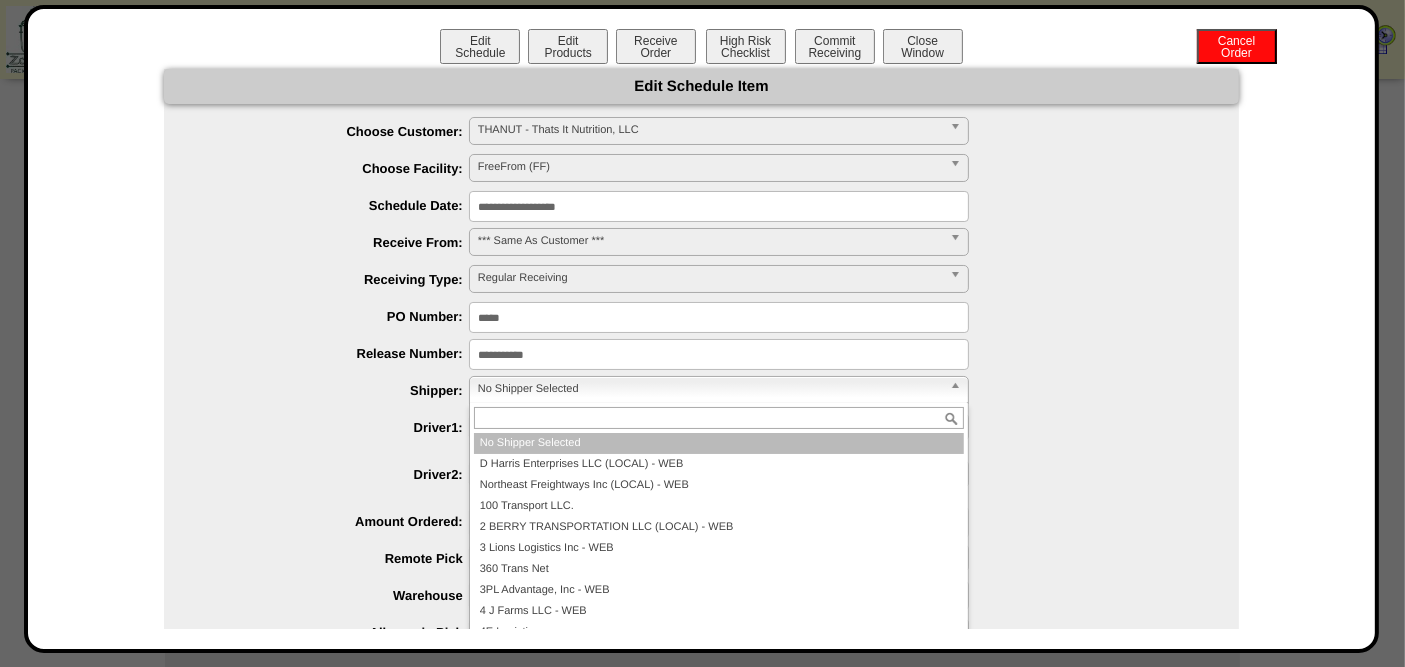 click on "No Shipper Selected" at bounding box center (710, 389) 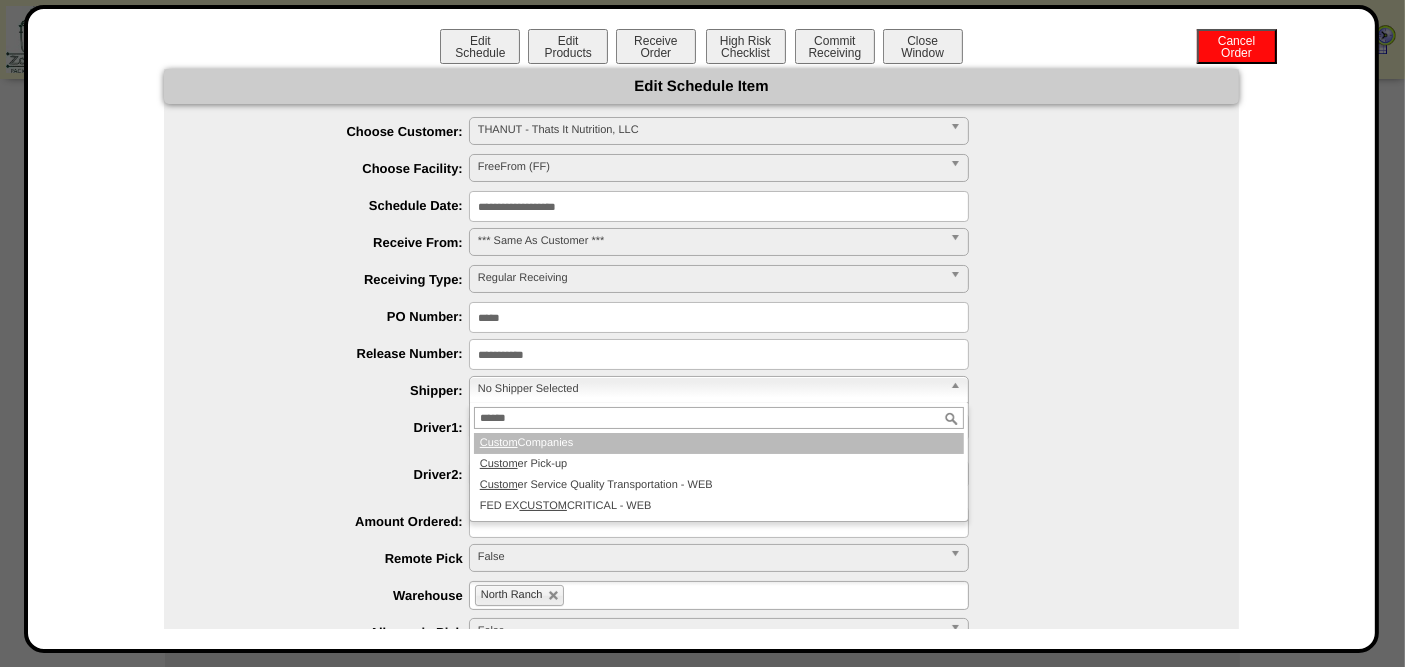 type on "******" 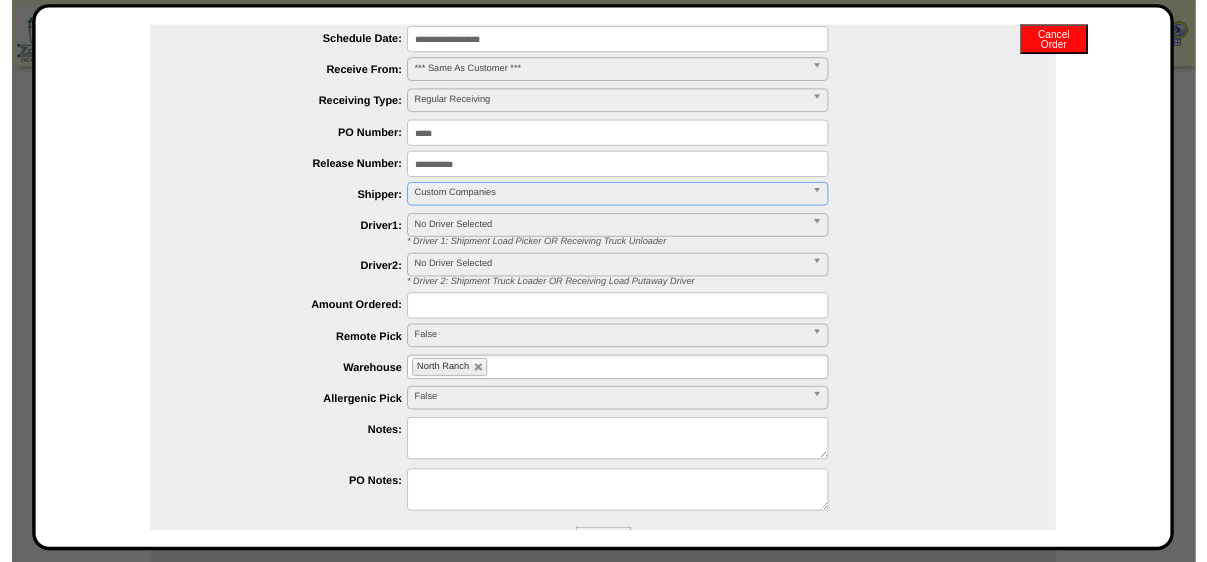 scroll, scrollTop: 221, scrollLeft: 0, axis: vertical 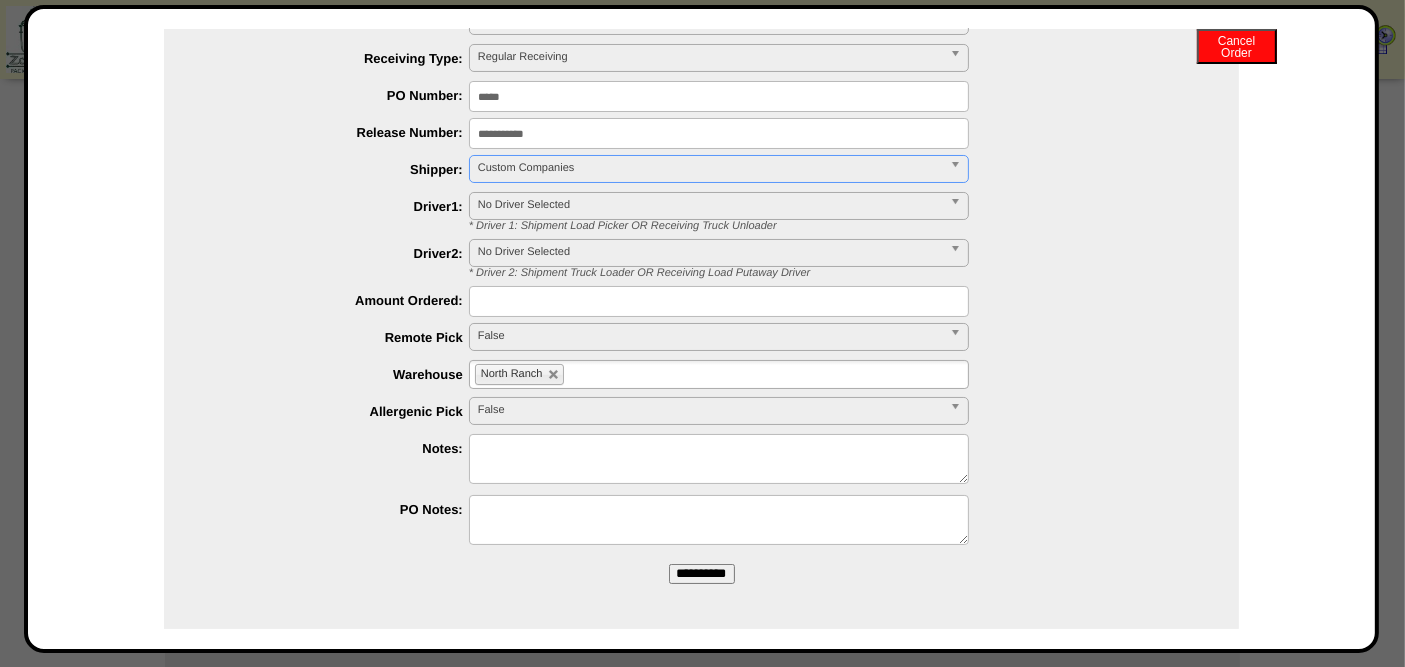 click on "**********" at bounding box center [702, 574] 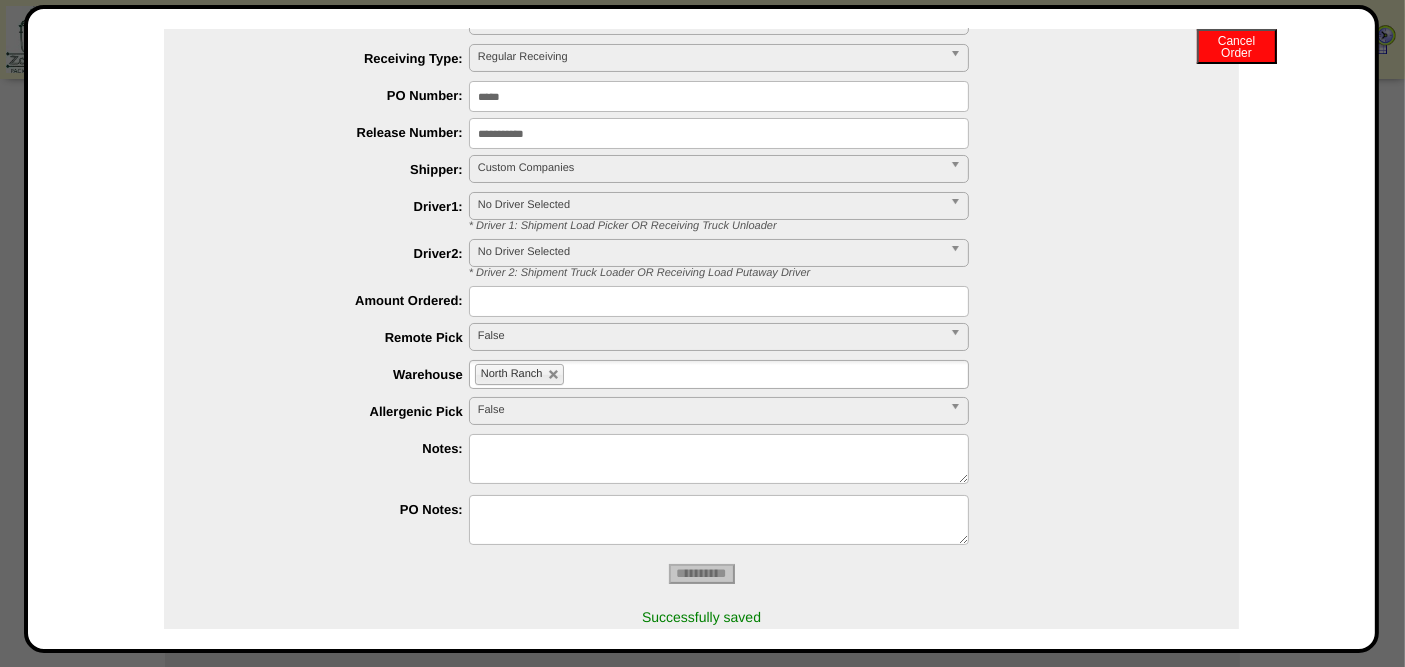 click on "**********" at bounding box center [701, 256] 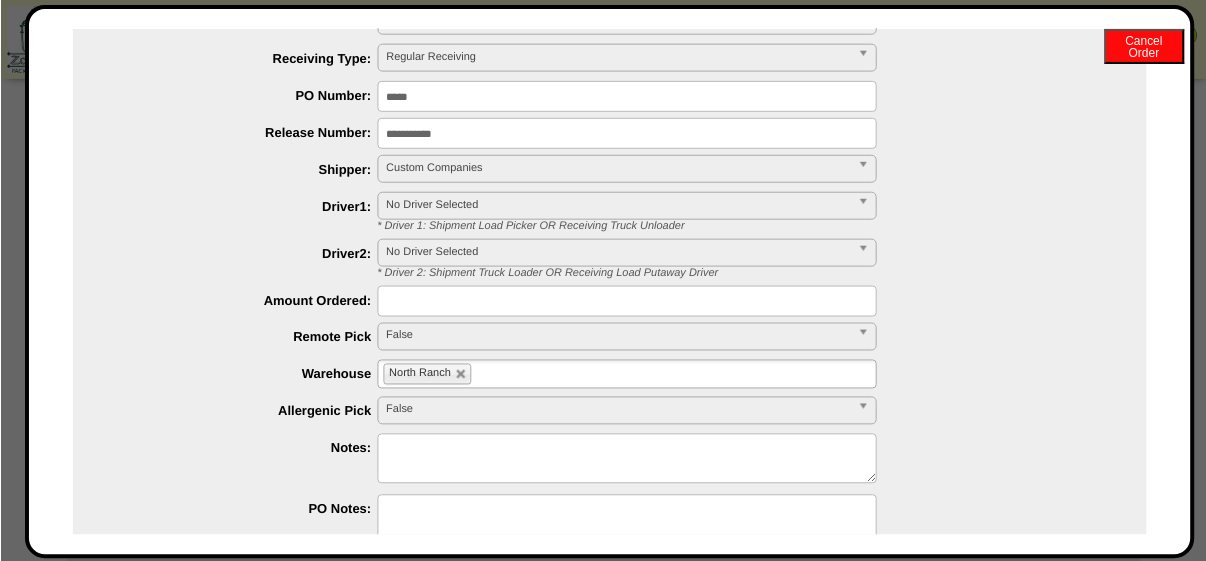 scroll, scrollTop: 188, scrollLeft: 0, axis: vertical 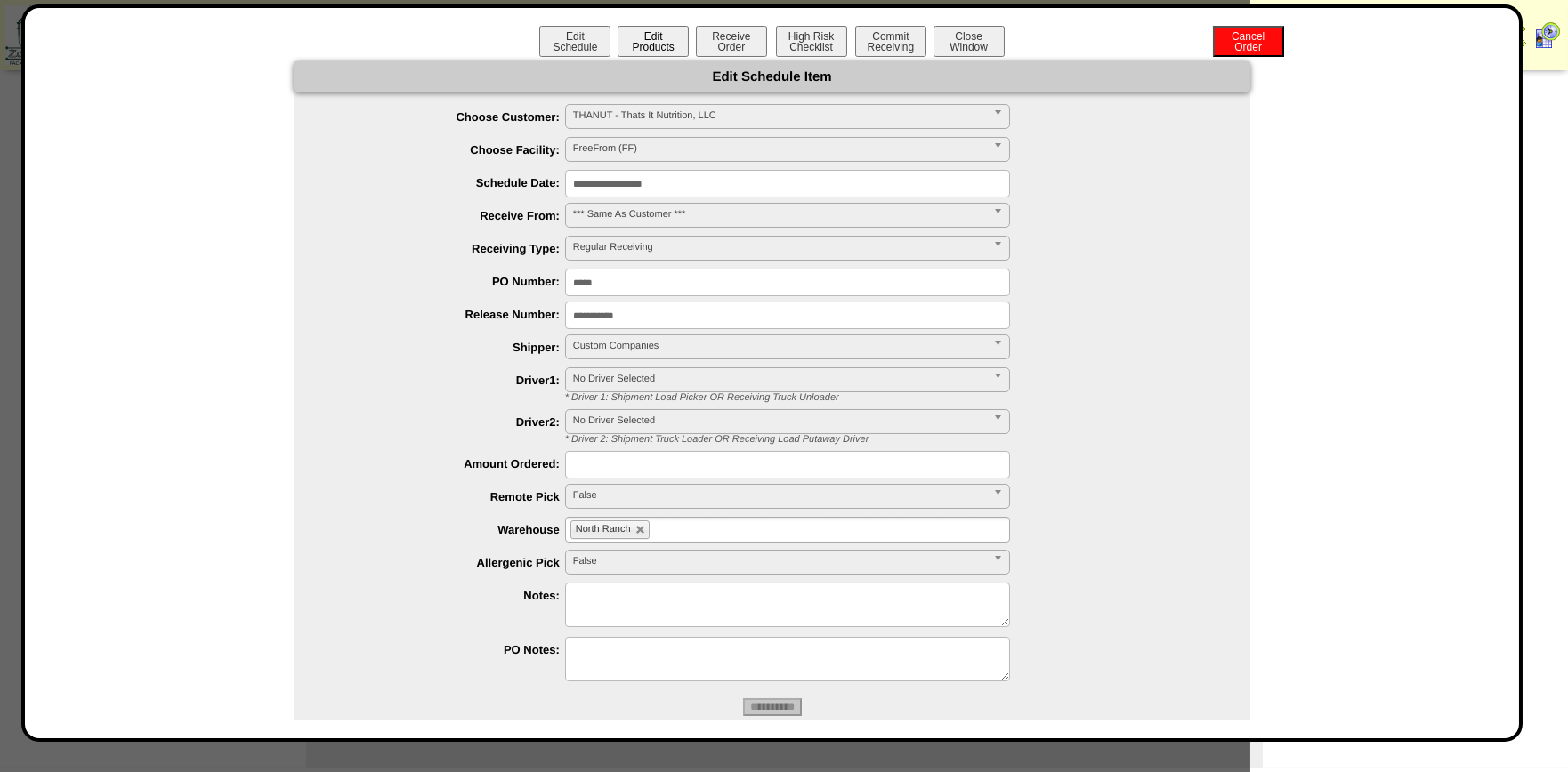 click on "Edit Products" at bounding box center (653, 41) 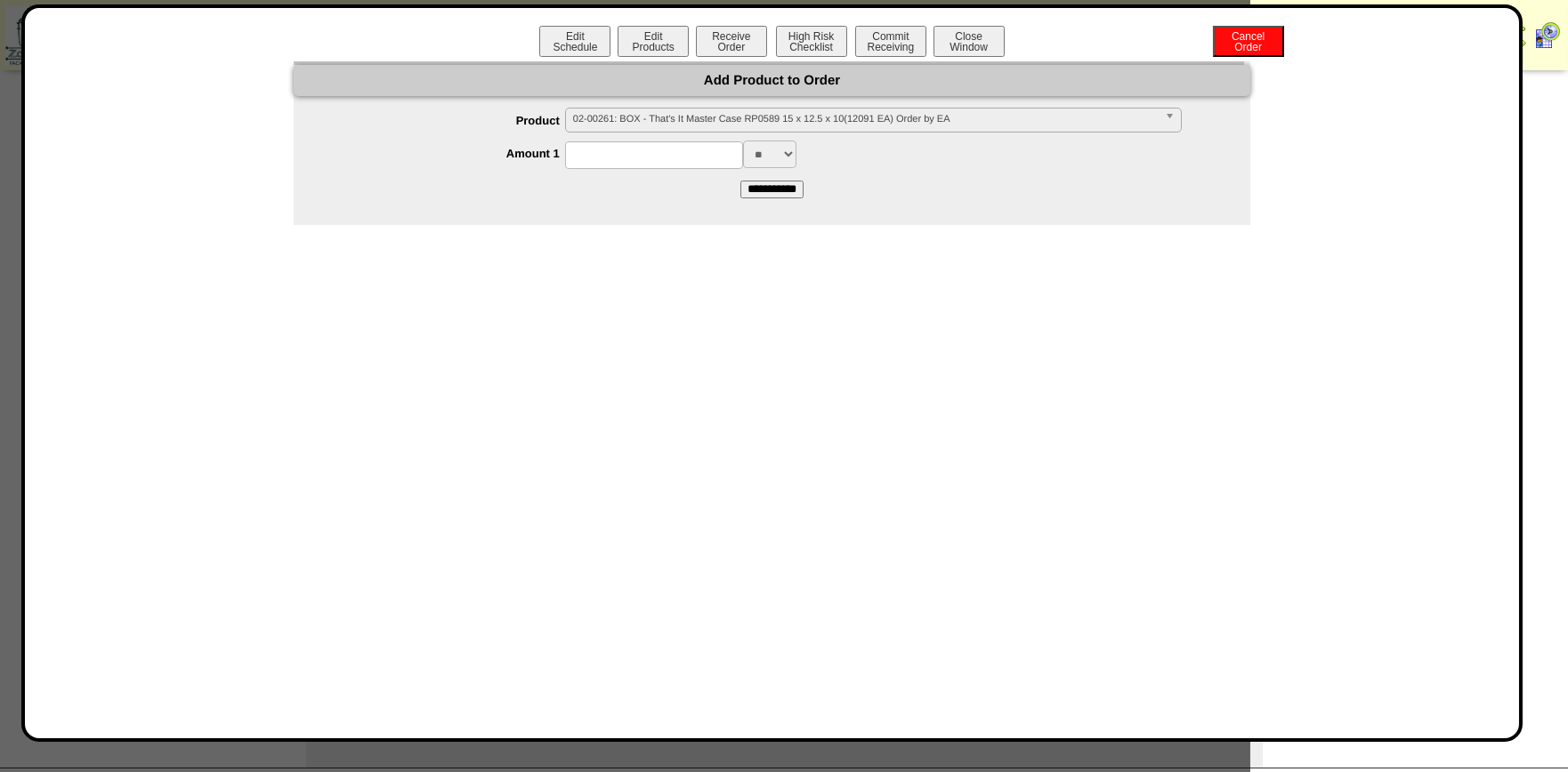 click on "02-00261: BOX - That's It Master Case RP0589 15 x 12.5 x 10(12091 EA) Order by EA" at bounding box center (865, 119) 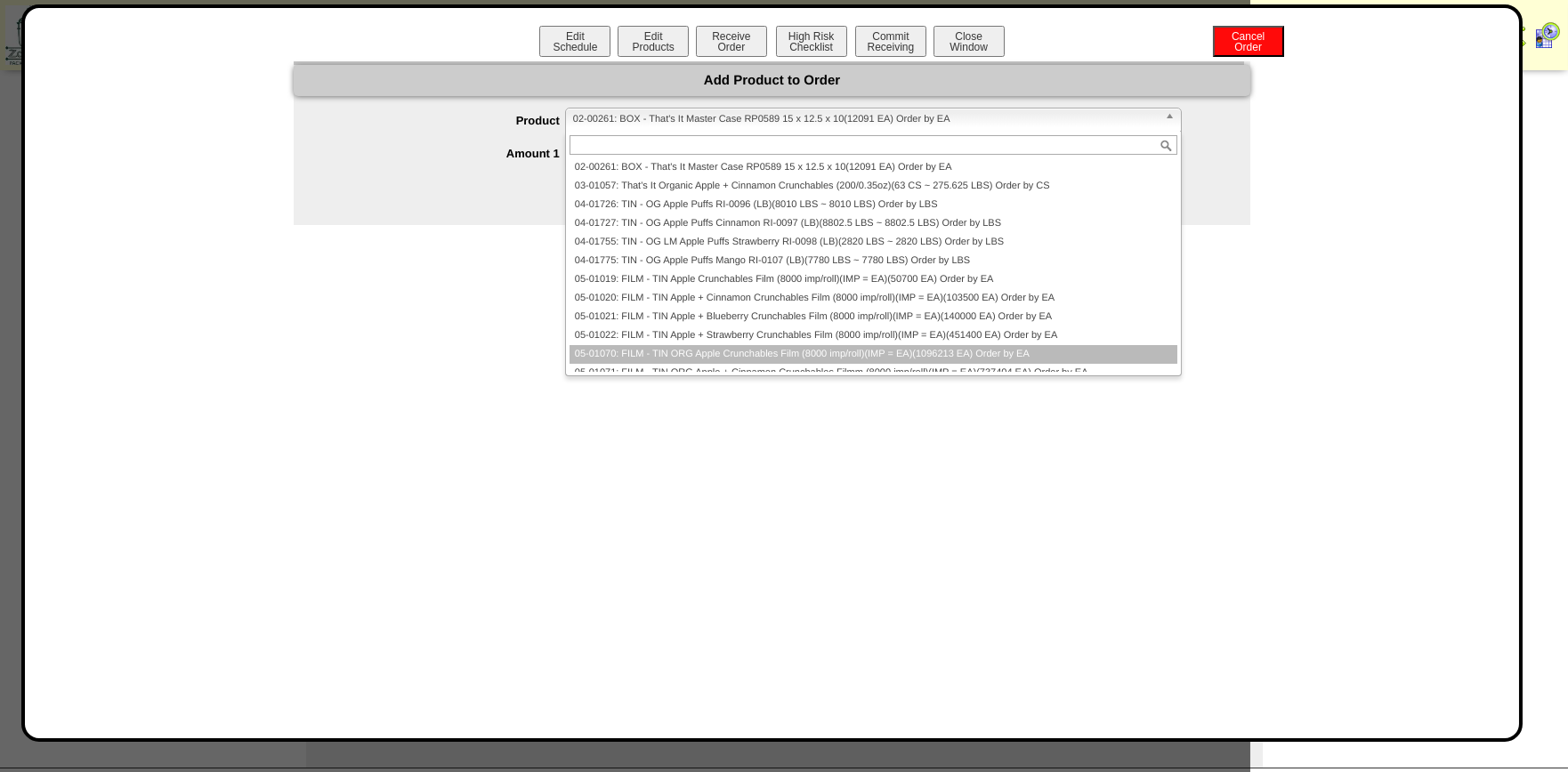 click on "05-01070: FILM - TIN ORG Apple Crunchables Film (8000 imp/roll)(IMP = EA)(1096213 EA) Order by EA" at bounding box center (873, 354) 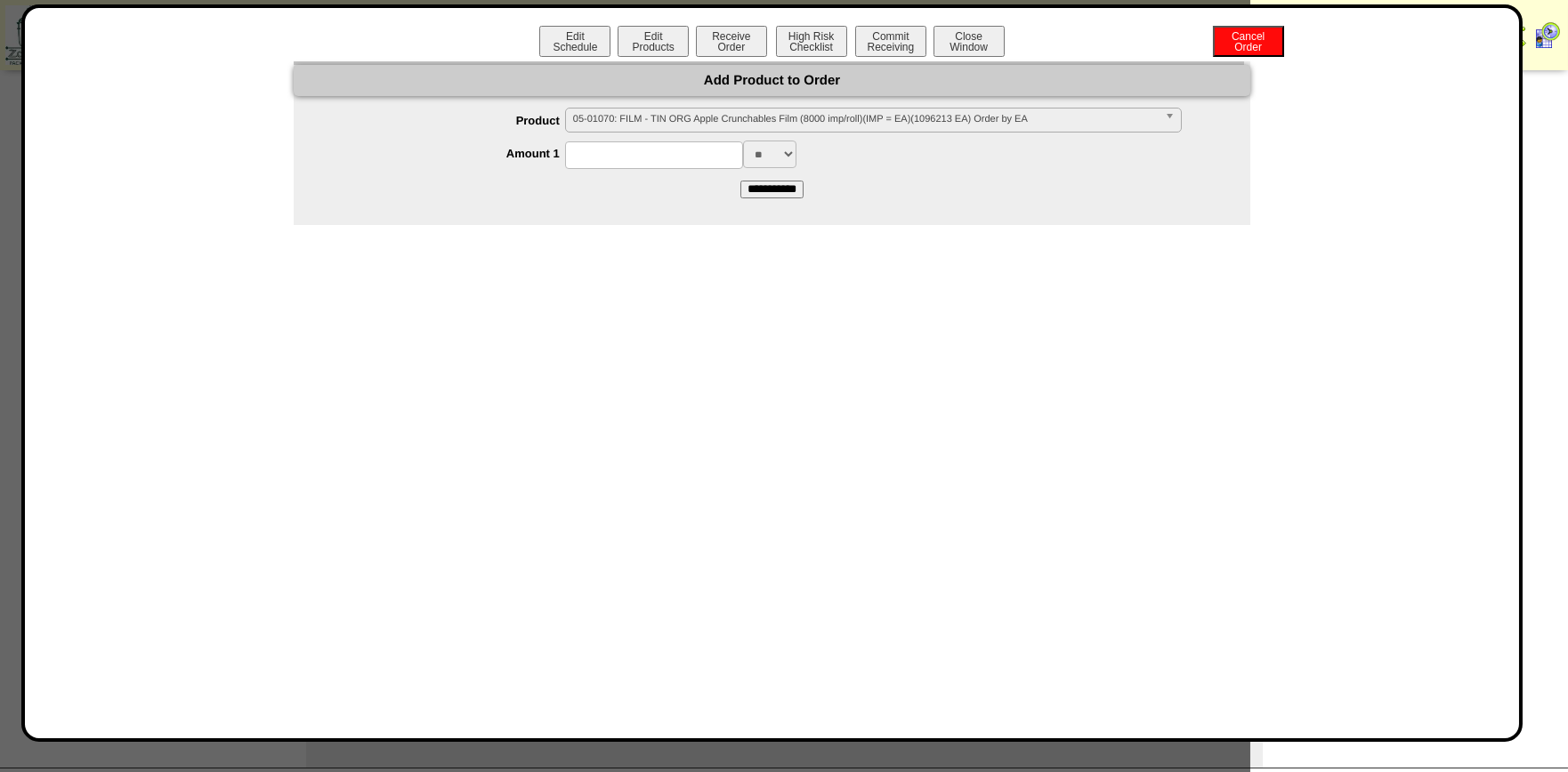 click at bounding box center (654, 155) 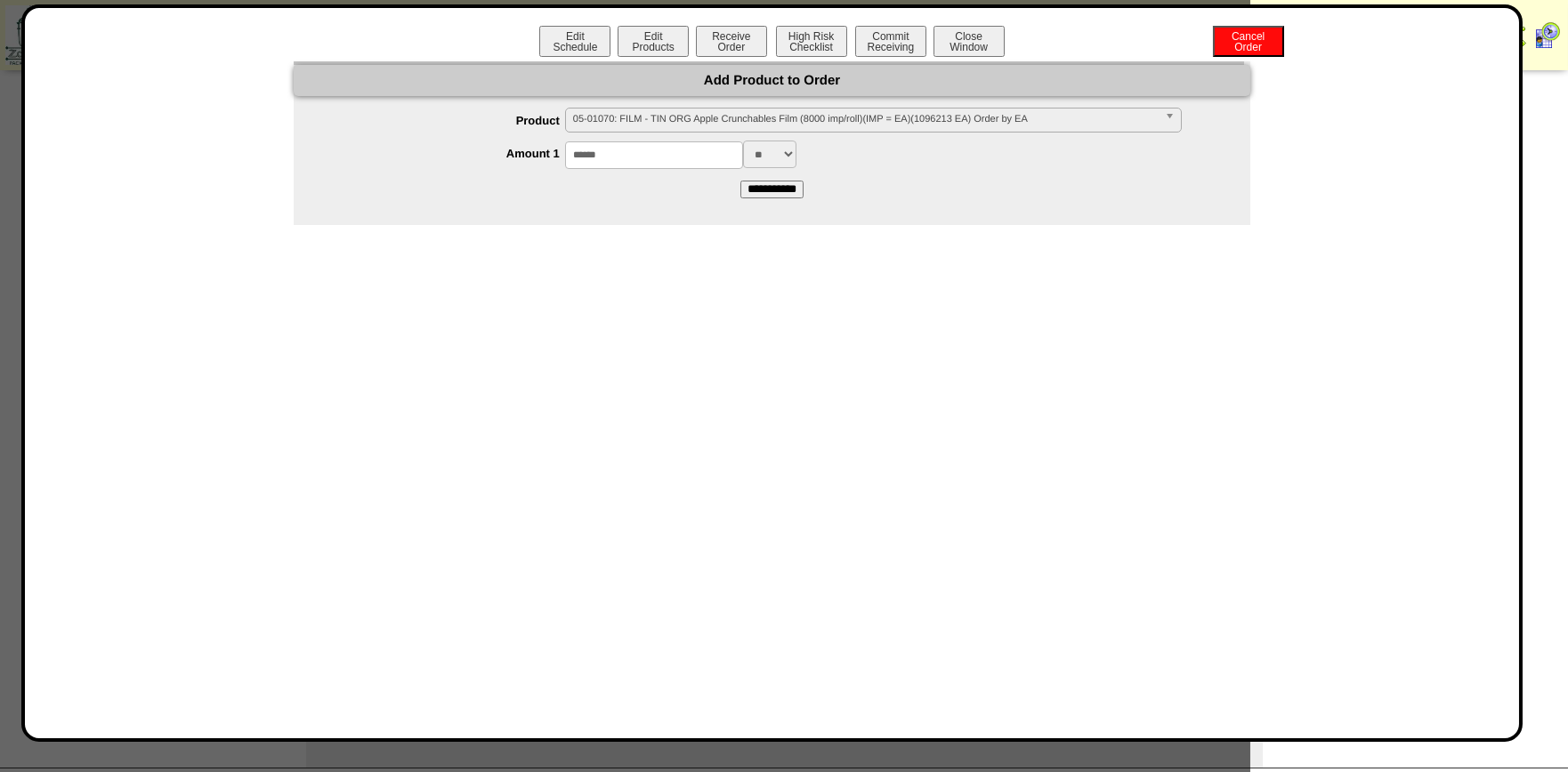 type on "******" 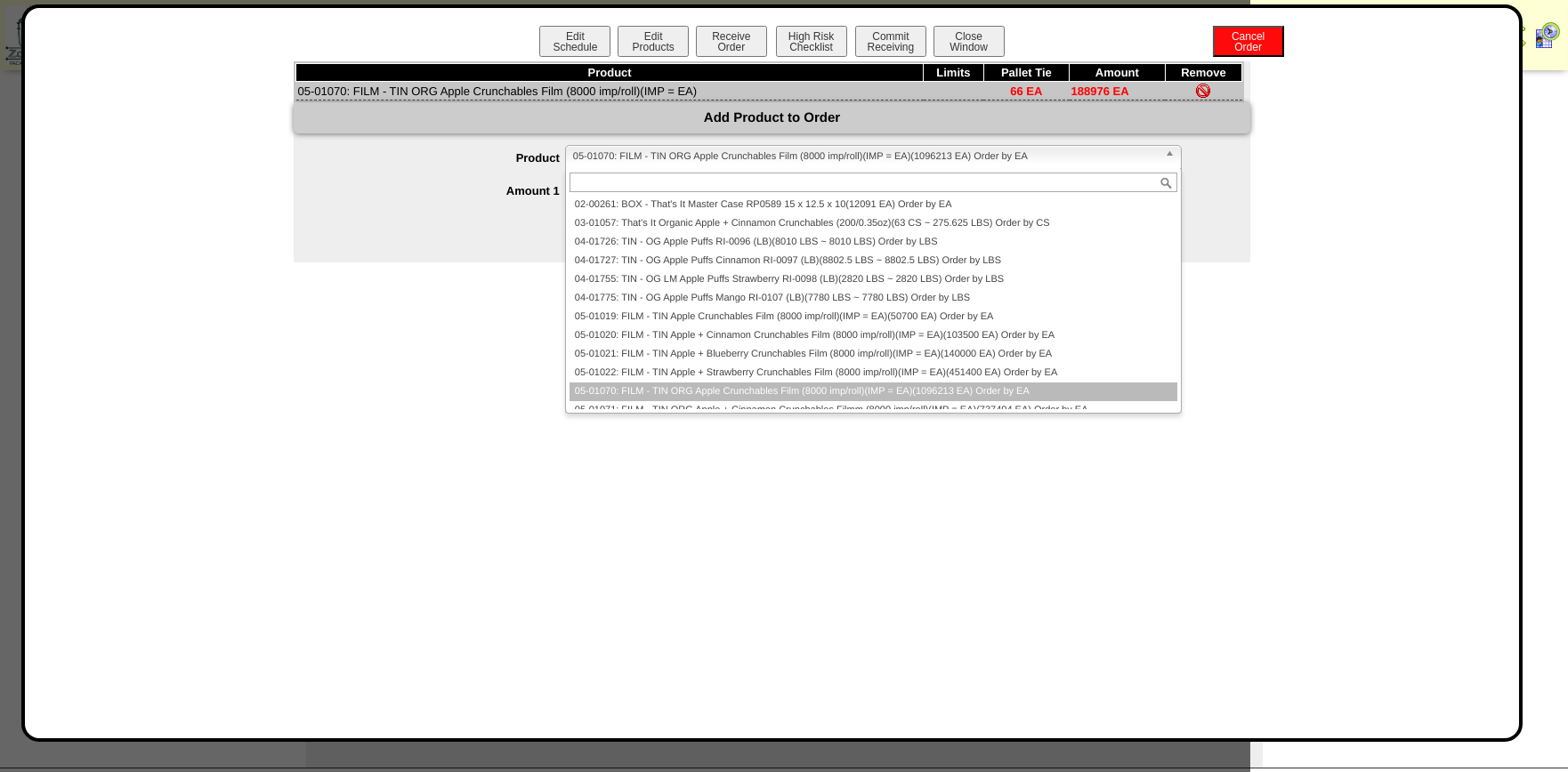 click on "05-01070: FILM - TIN ORG Apple Crunchables Film (8000 imp/roll)(IMP = EA)(1096213 EA) Order by EA" at bounding box center [865, 157] 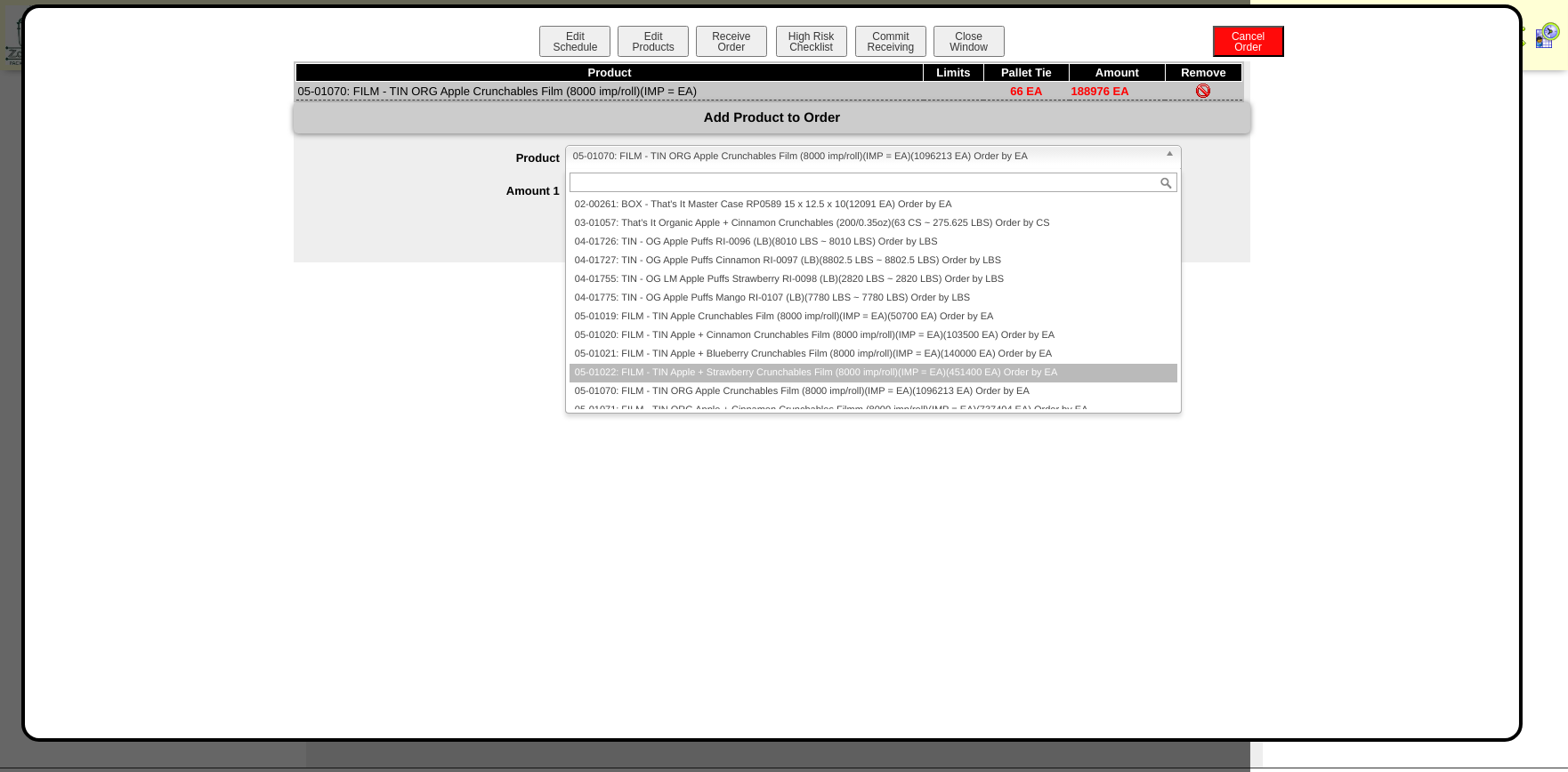 scroll, scrollTop: 99, scrollLeft: 0, axis: vertical 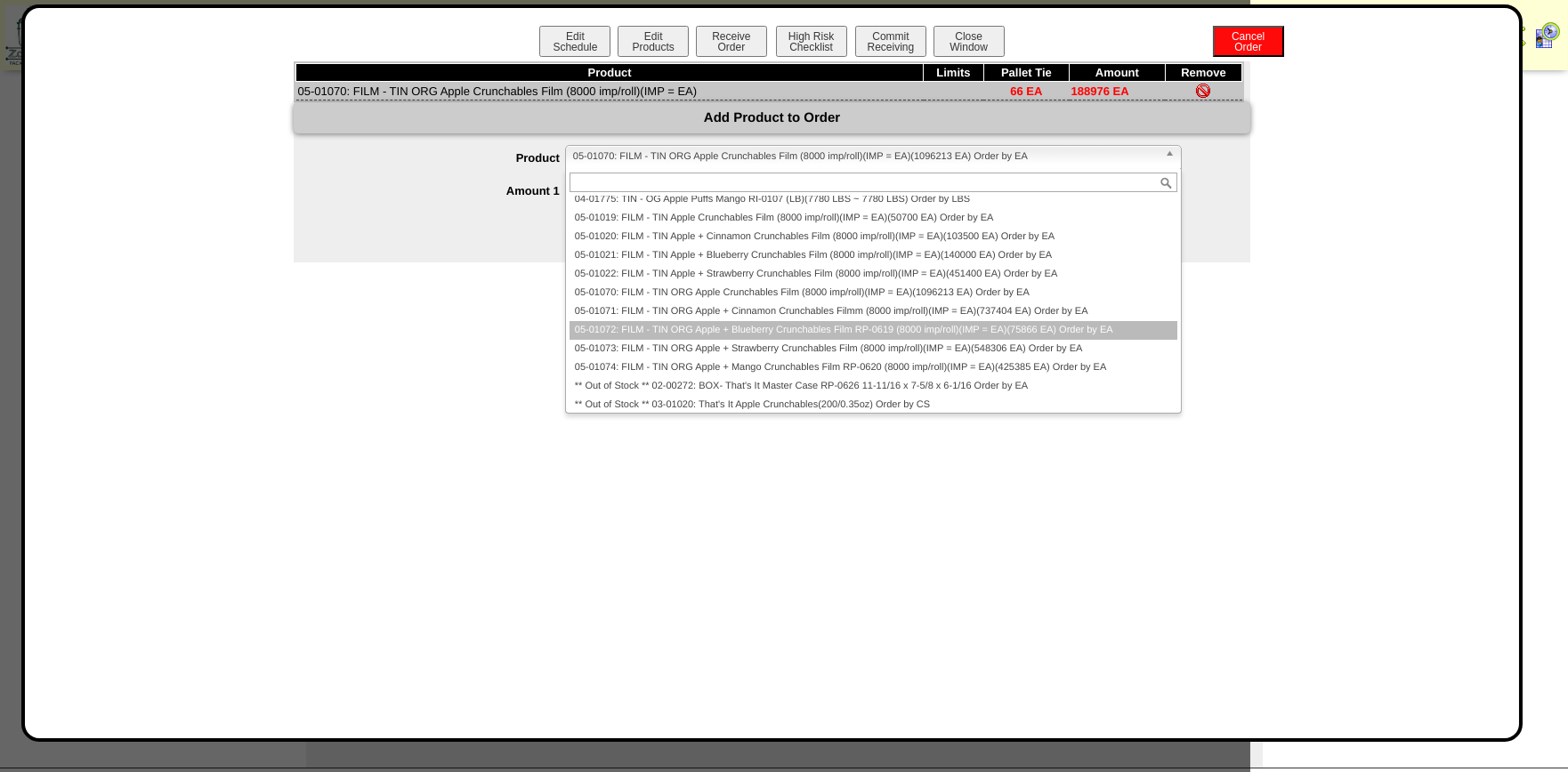 click on "05-01072: FILM - TIN ORG Apple + Blueberry Crunchables Film RP-0619 (8000 imp/roll)(IMP = EA)(75866 EA) Order by EA" at bounding box center (873, 330) 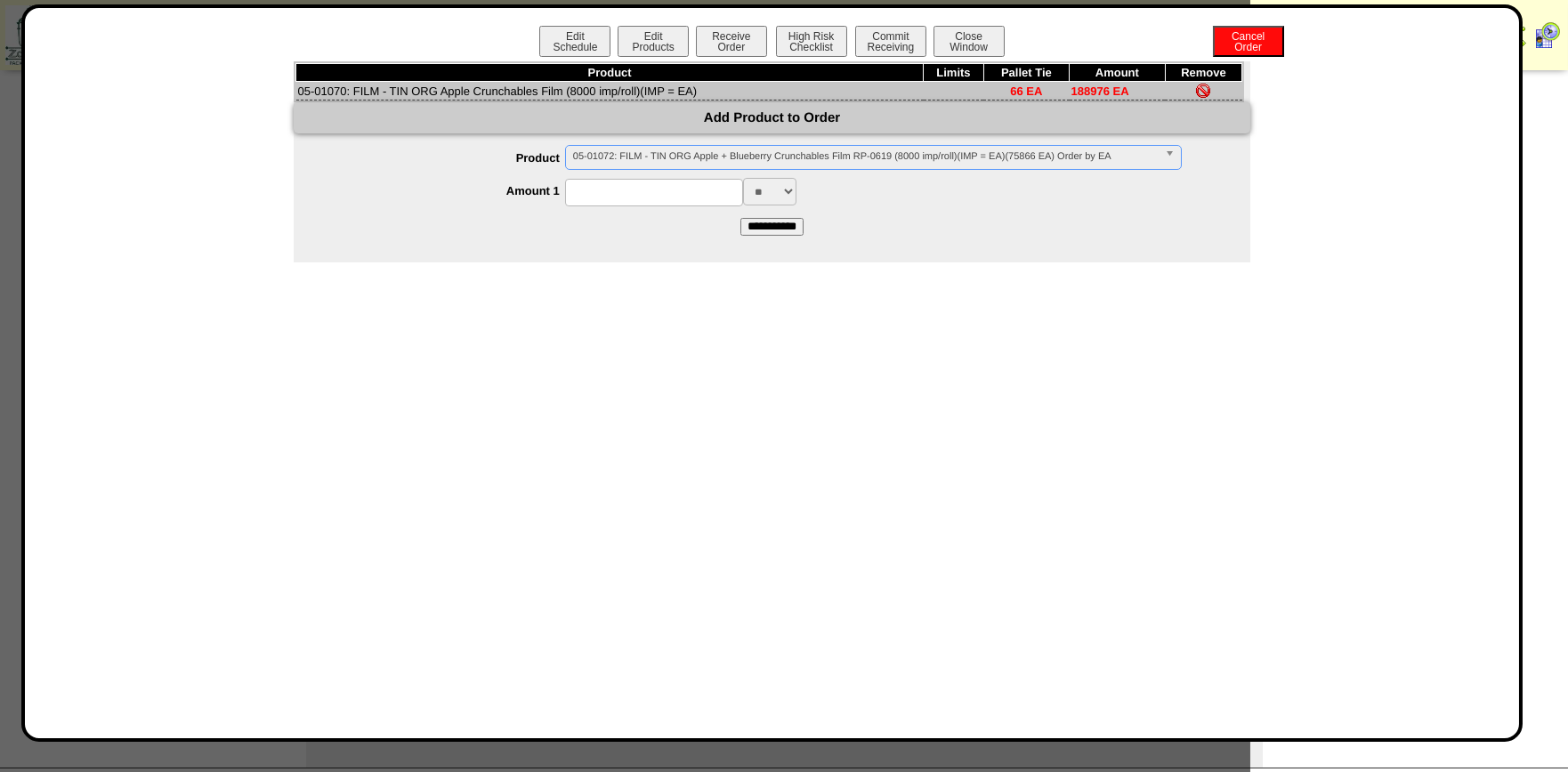 click at bounding box center [654, 192] 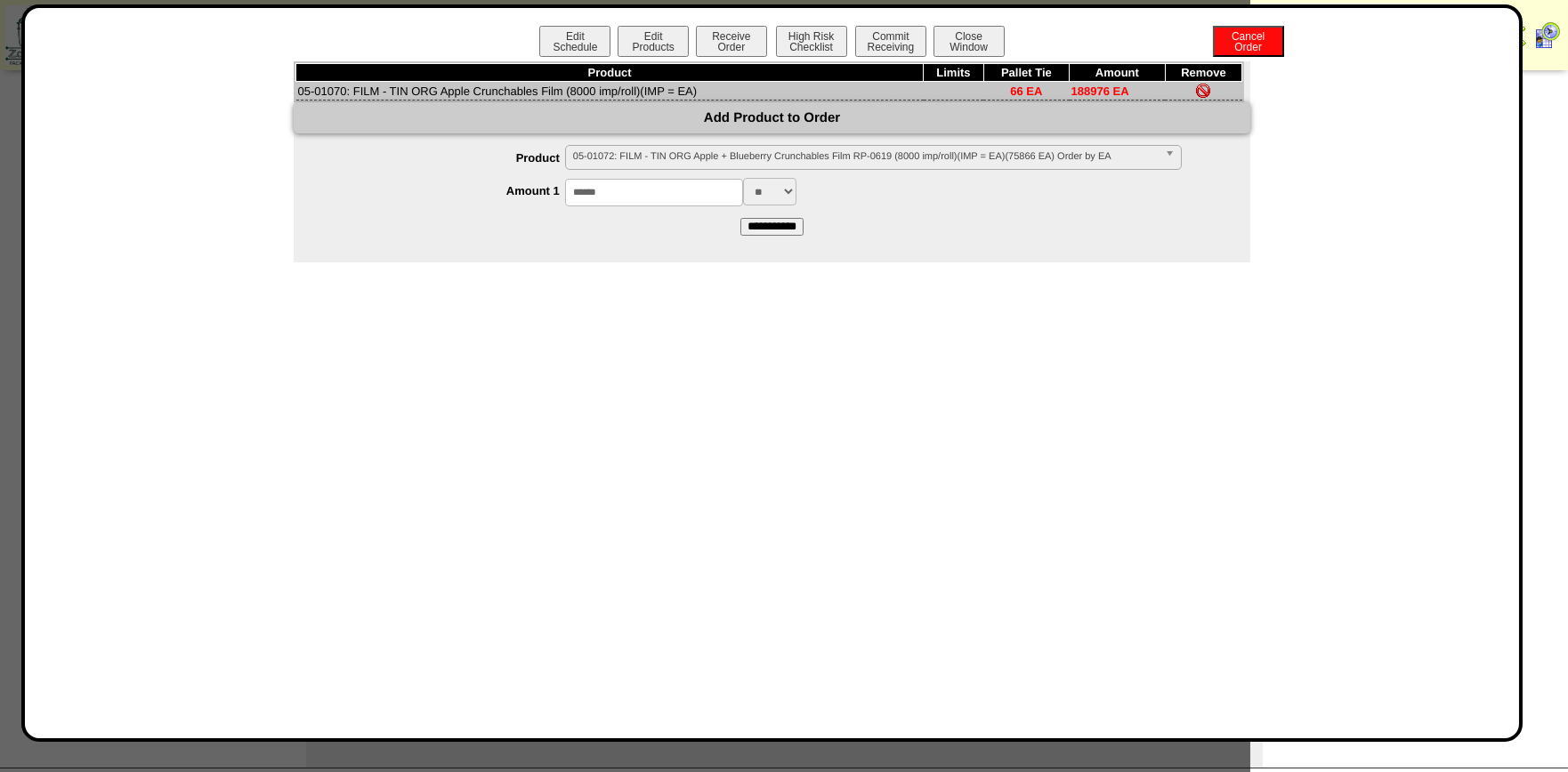 type on "******" 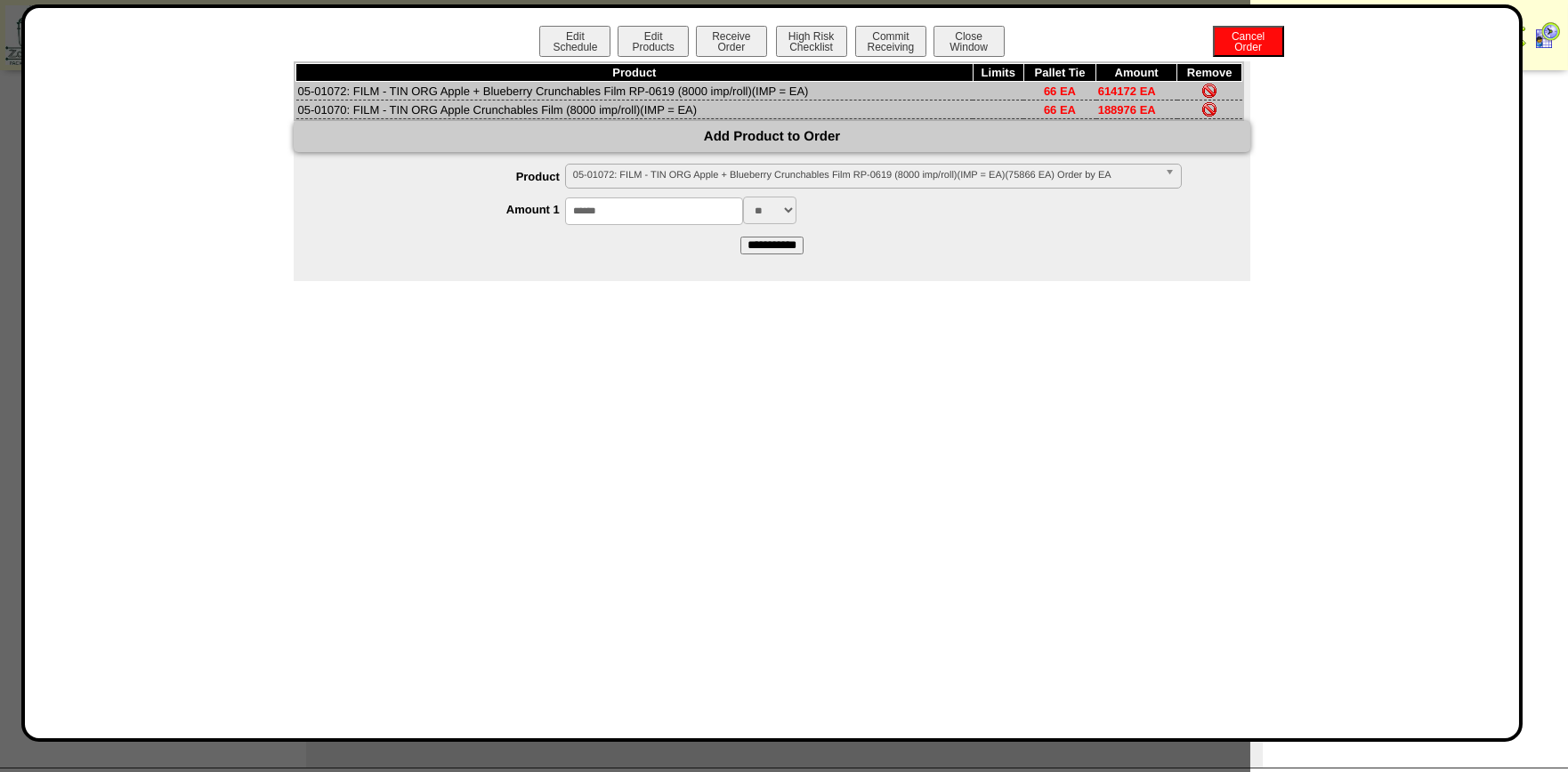 click on "05-01072: FILM - TIN ORG Apple + Blueberry Crunchables Film RP-0619 (8000 imp/roll)(IMP = EA)(75866 EA) Order by EA" at bounding box center [865, 175] 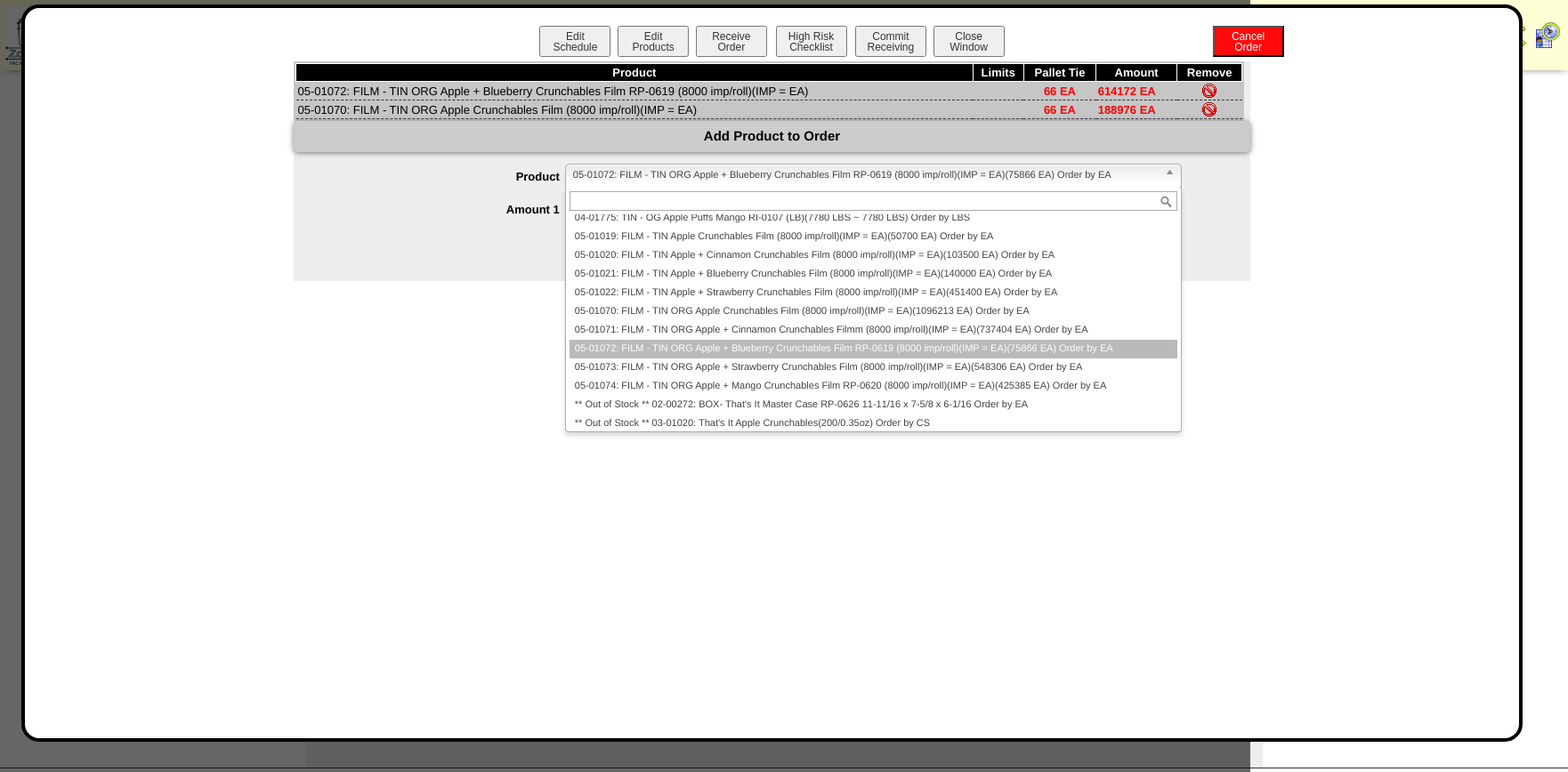 scroll, scrollTop: 92, scrollLeft: 0, axis: vertical 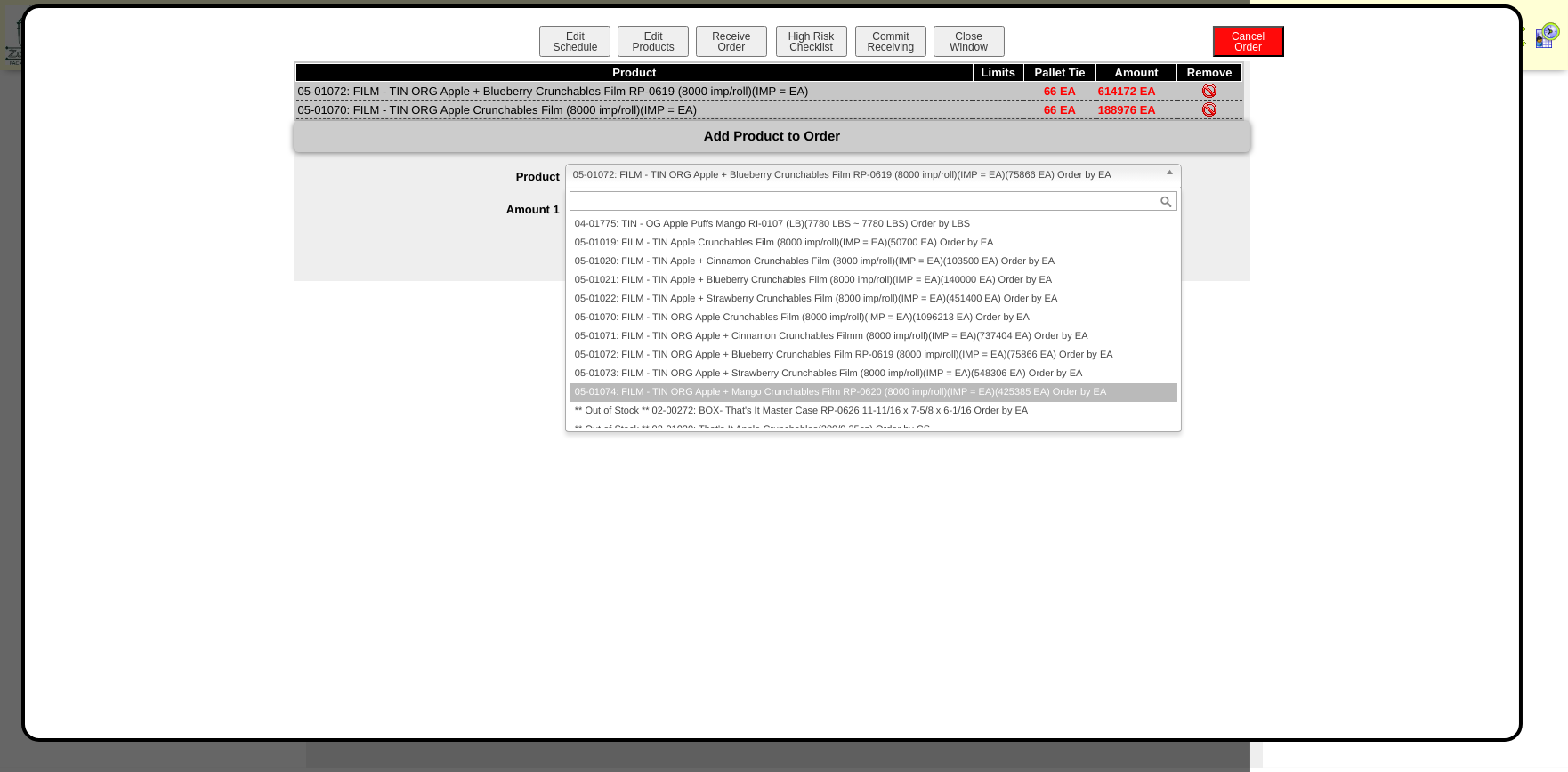 click on "05-01074: FILM - TIN ORG Apple + Mango Crunchables Film RP-0620 (8000 imp/roll)(IMP = EA)(425385 EA) Order by EA" at bounding box center [873, 392] 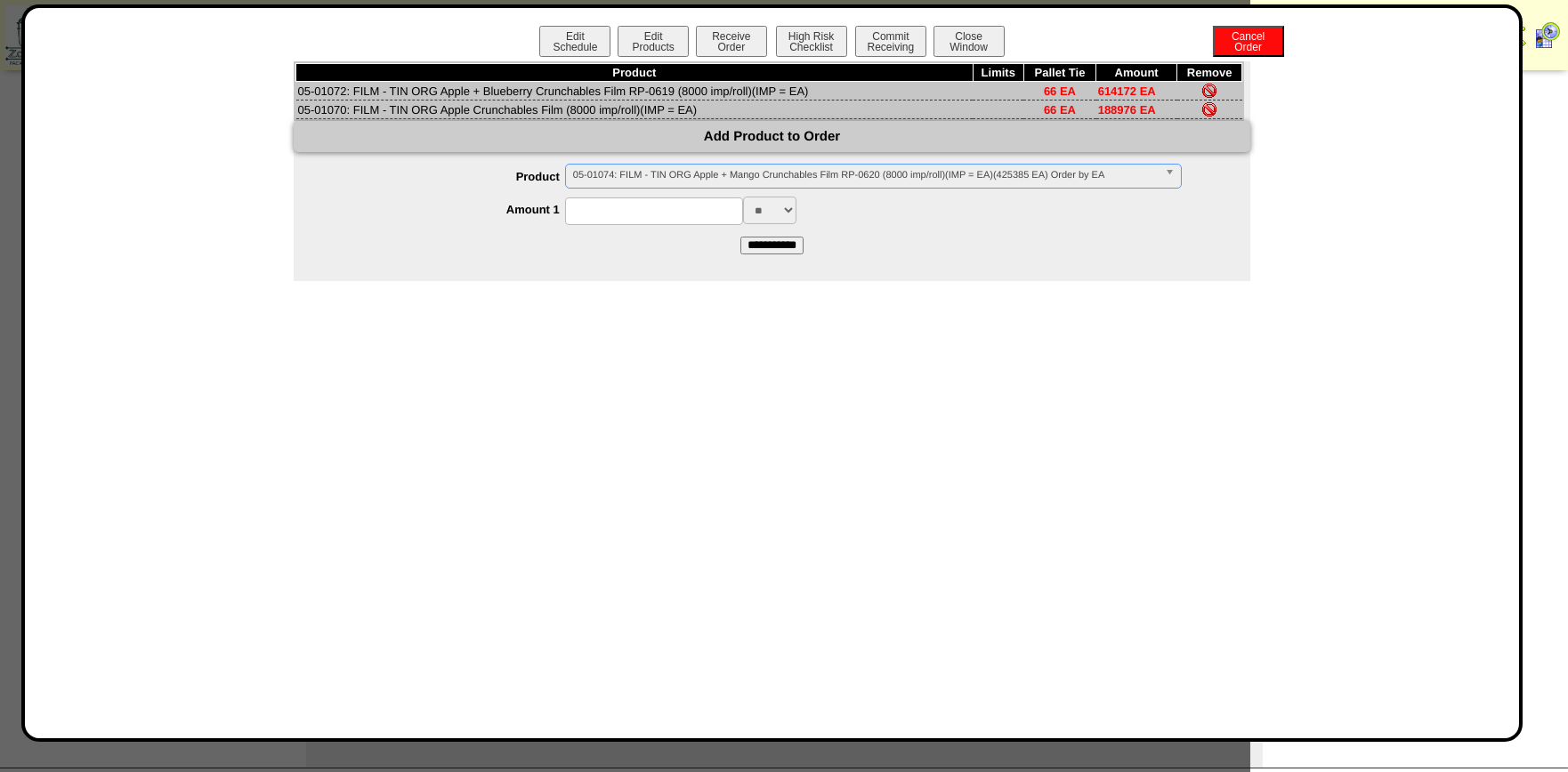click at bounding box center [654, 211] 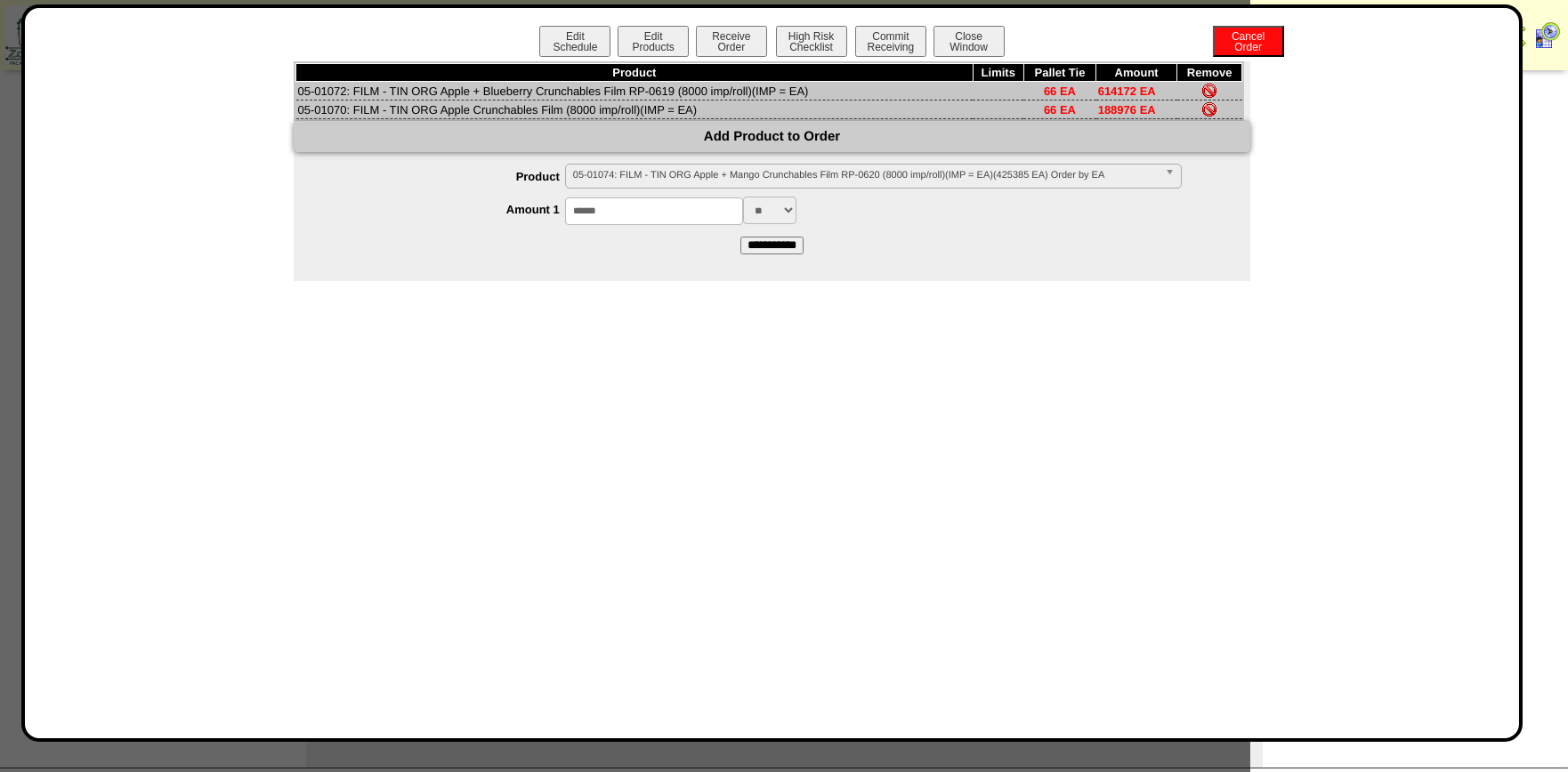type on "******" 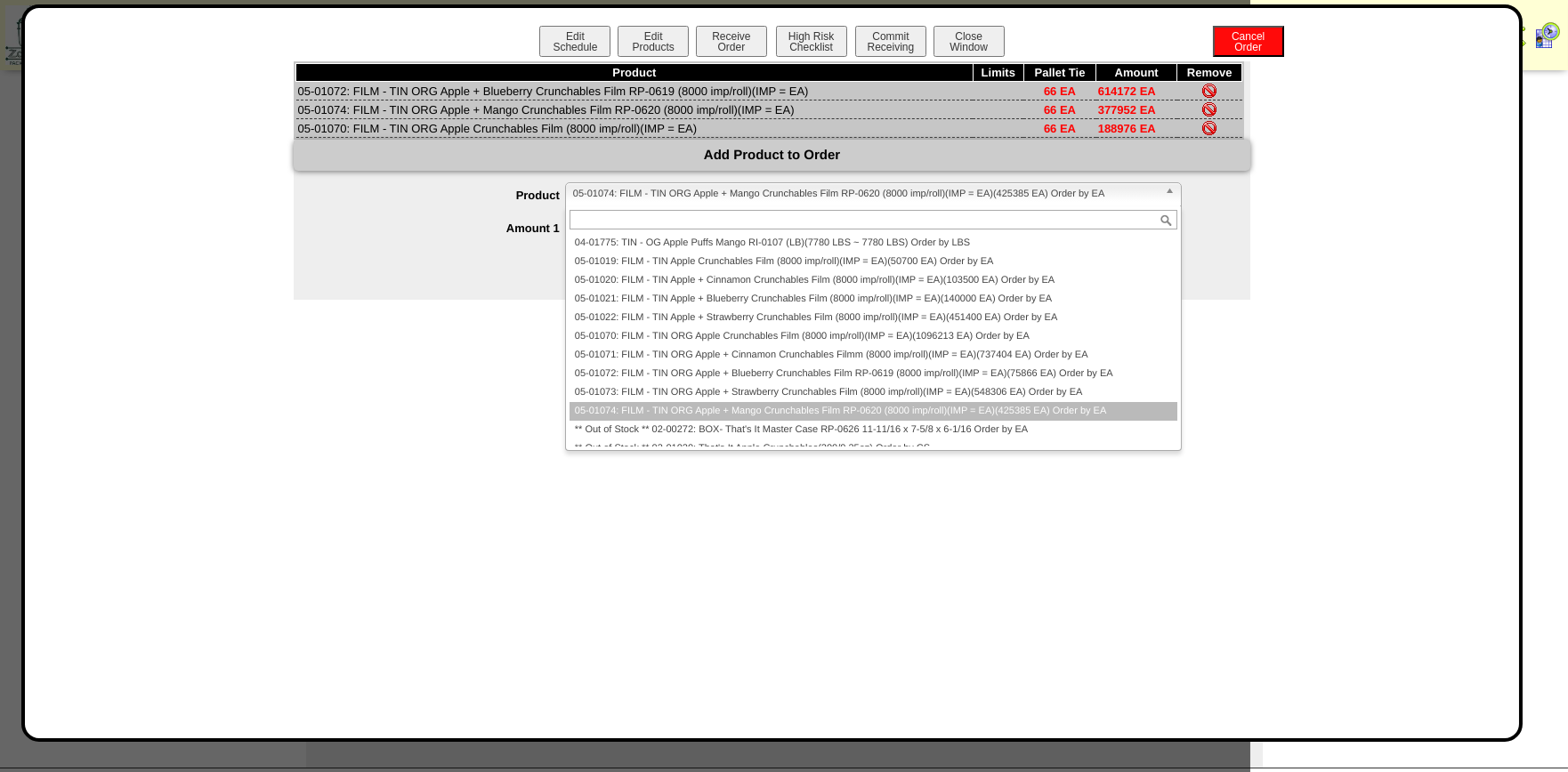 click on "05-01074: FILM - TIN ORG Apple + Mango Crunchables Film RP-0620 (8000 imp/roll)(IMP = EA)(425385 EA) Order by EA" at bounding box center [865, 194] 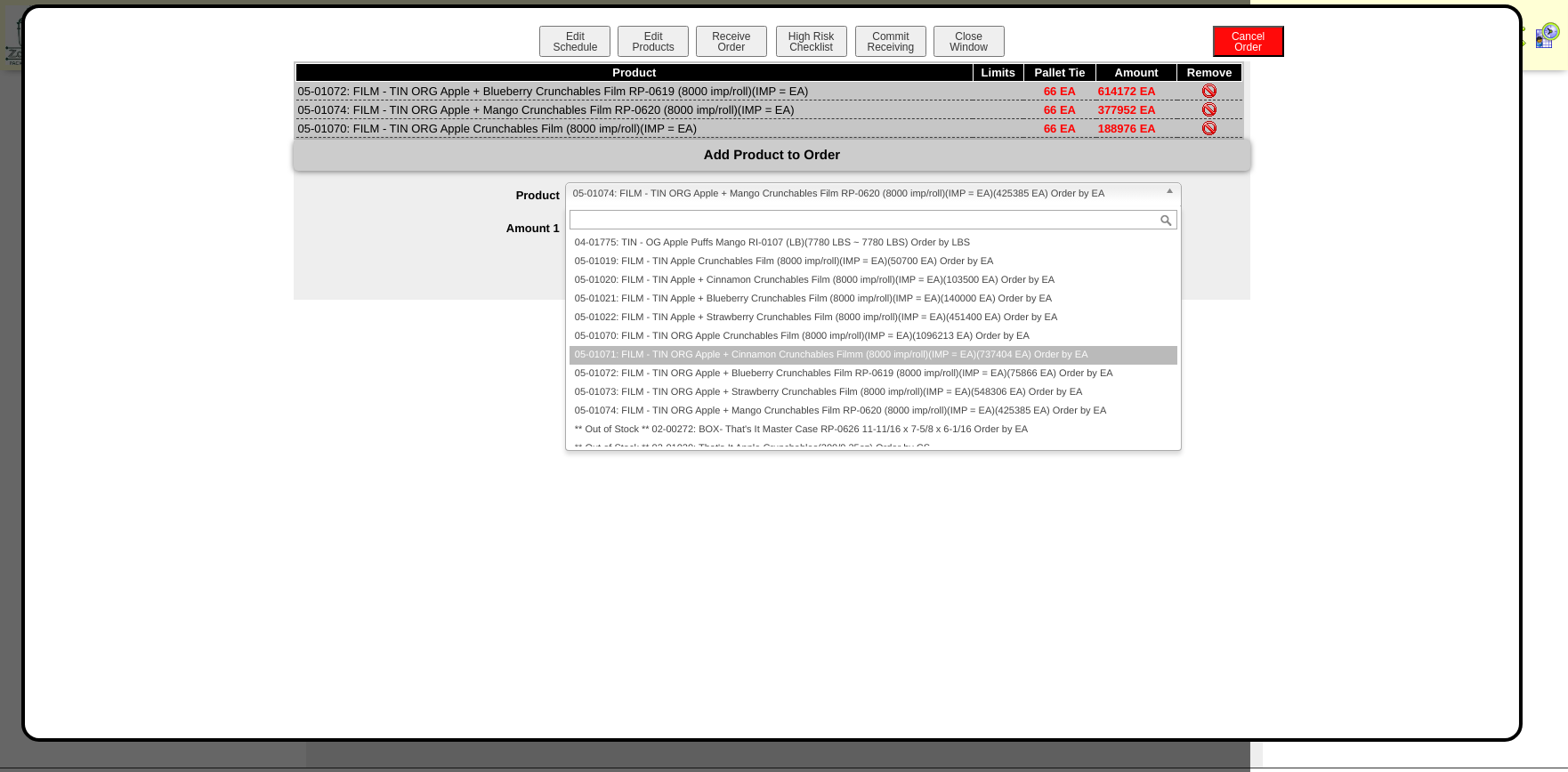 click on "05-01071: FILM - TIN ORG Apple + Cinnamon Crunchables Filmm (8000 imp/roll)(IMP = EA)(737404 EA) Order by EA" at bounding box center [873, 355] 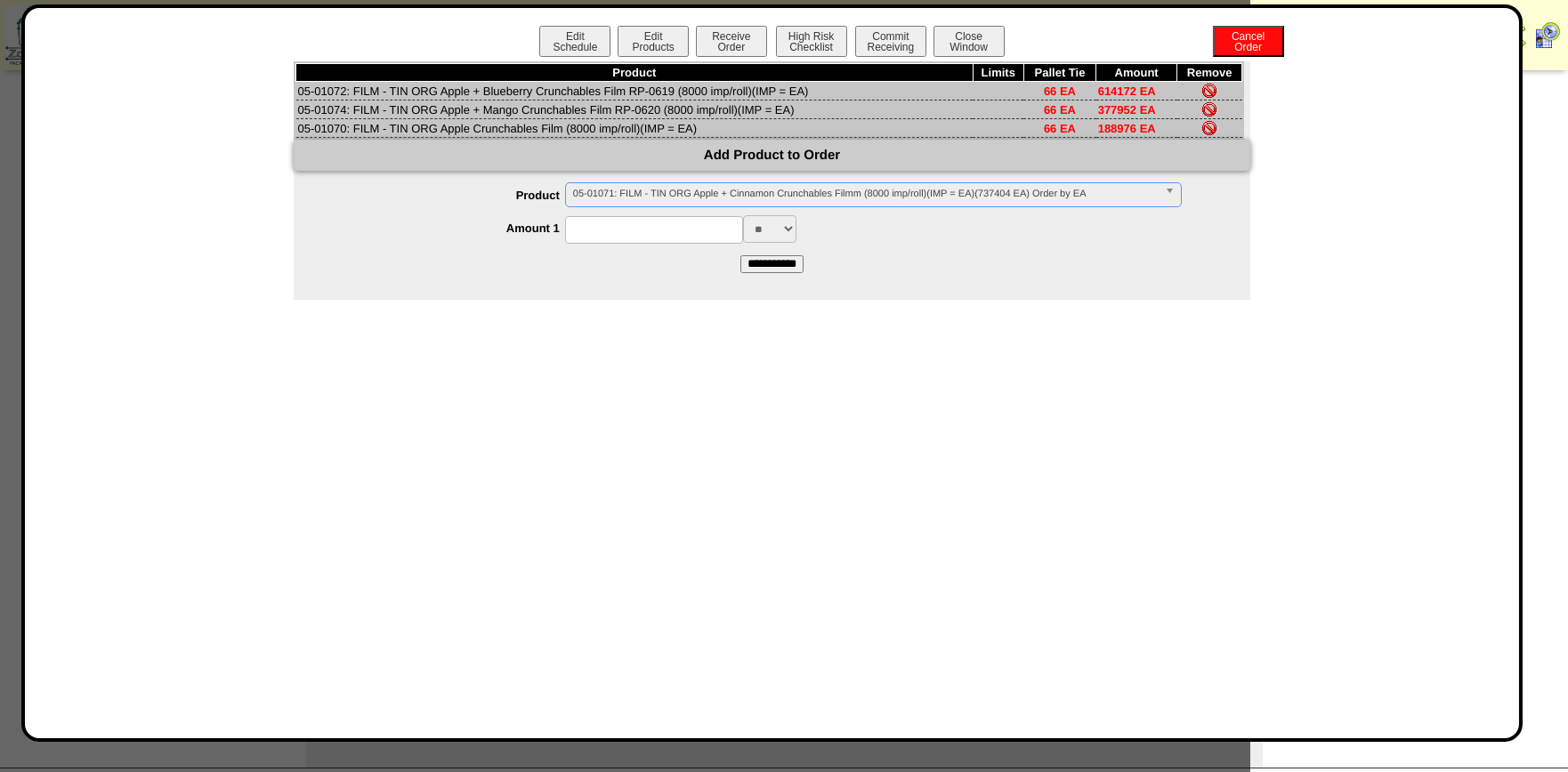 click at bounding box center [654, 229] 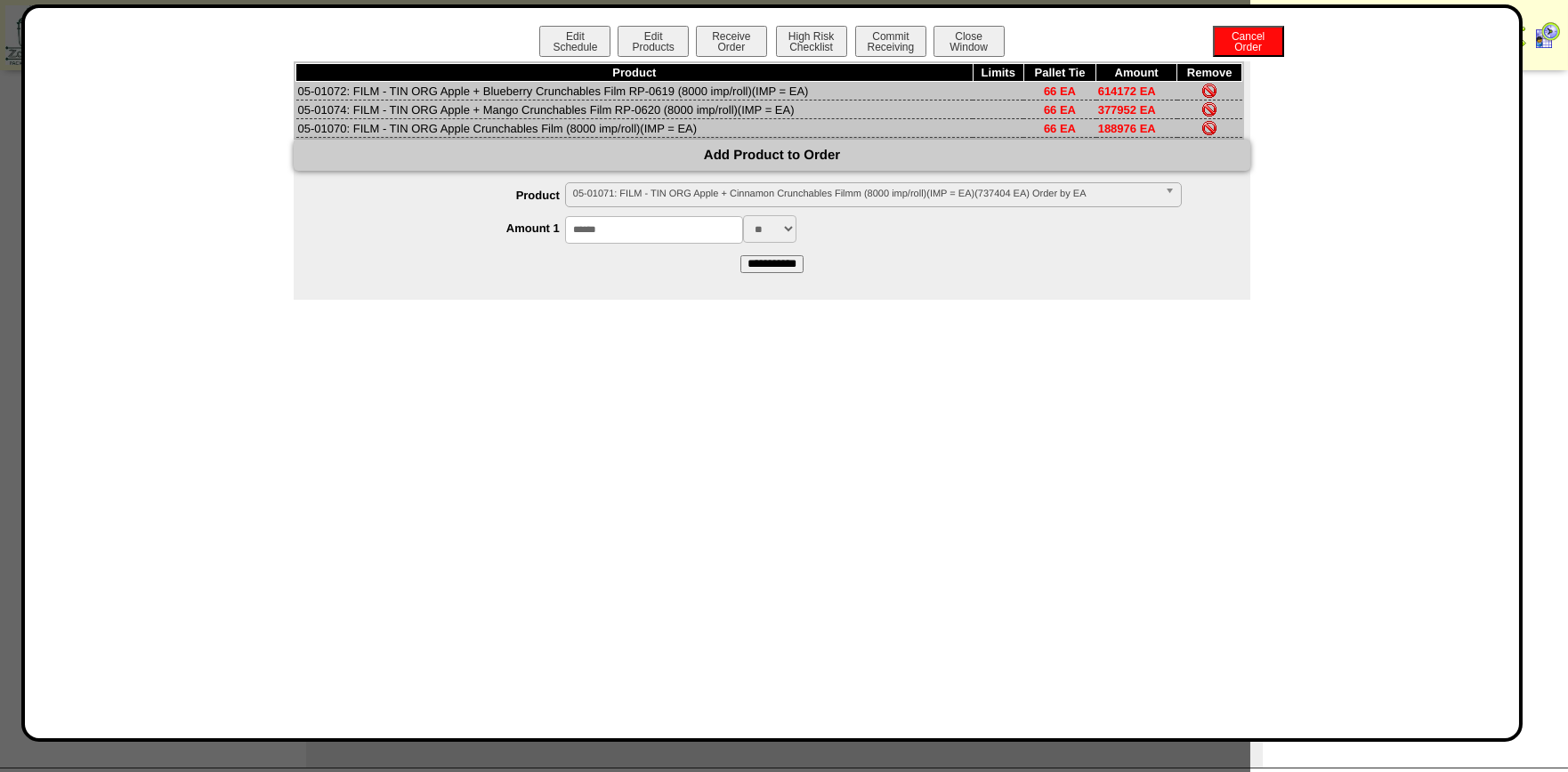 type on "******" 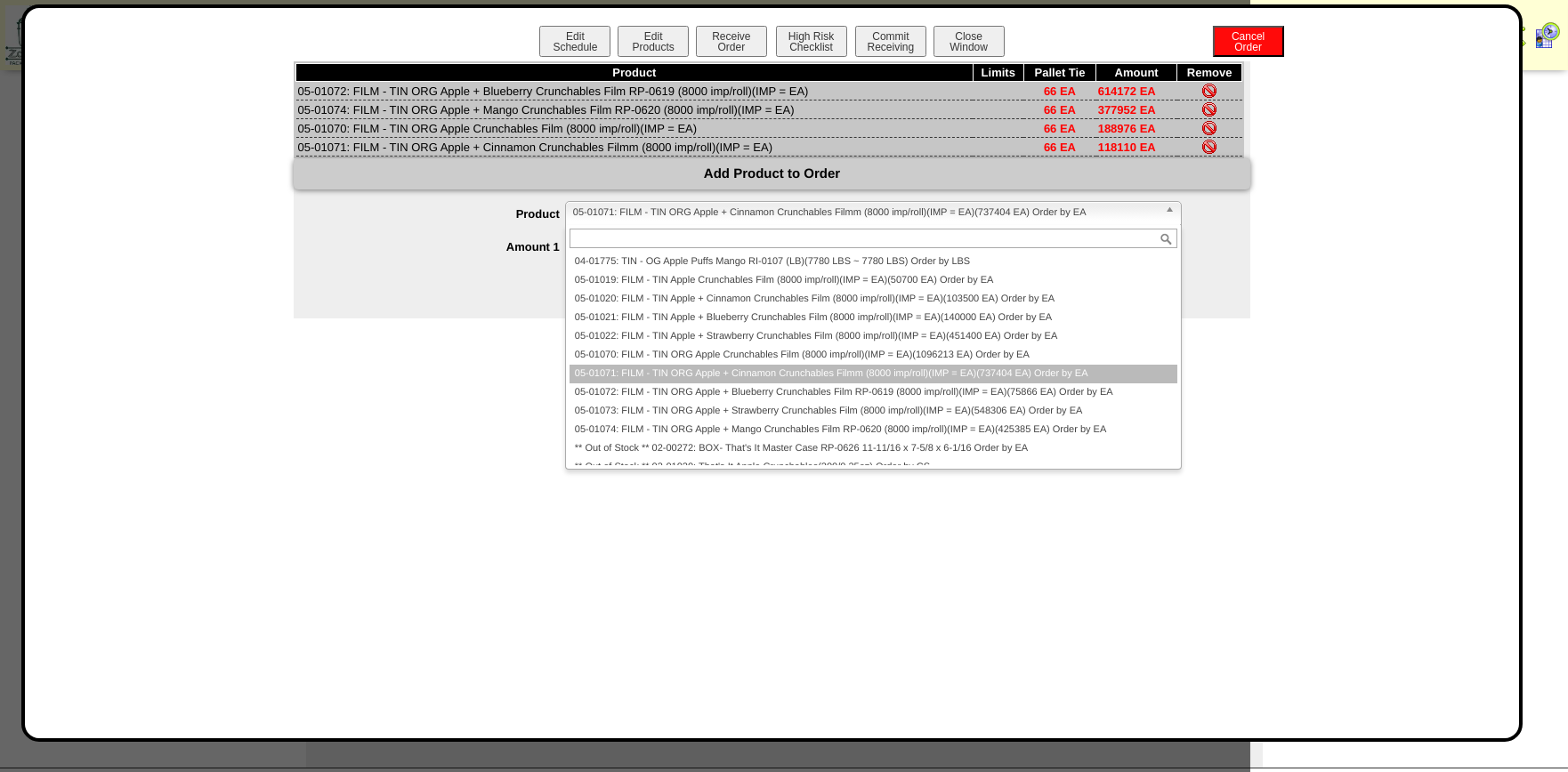 click on "05-01071: FILM - TIN ORG Apple + Cinnamon Crunchables Filmm (8000 imp/roll)(IMP = EA)(737404 EA) Order by EA" at bounding box center (865, 213) 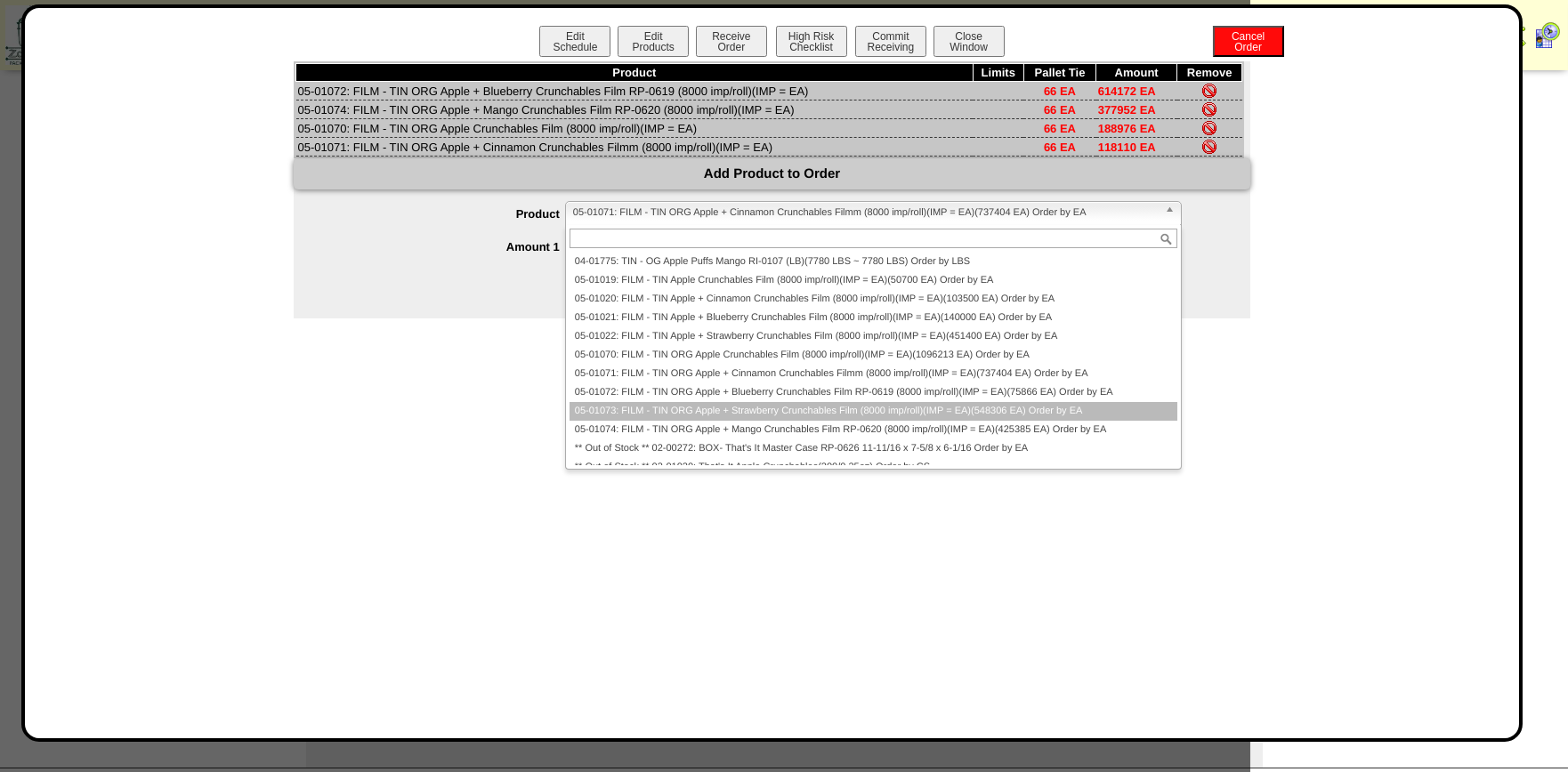click on "05-01073: FILM - TIN ORG Apple + Strawberry Crunchables Film (8000 imp/roll)(IMP = EA)(548306 EA) Order by EA" at bounding box center (873, 411) 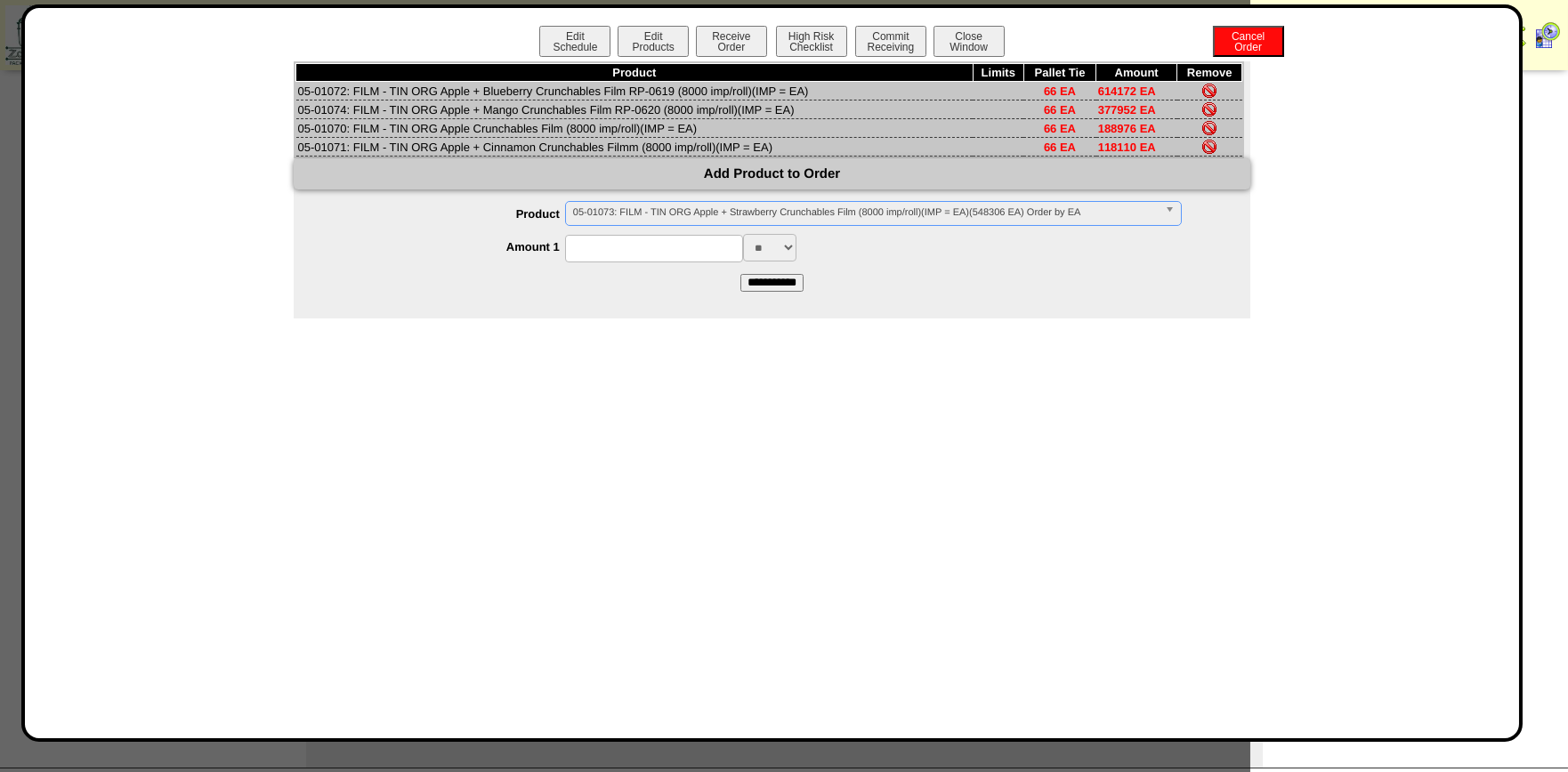 click at bounding box center [654, 248] 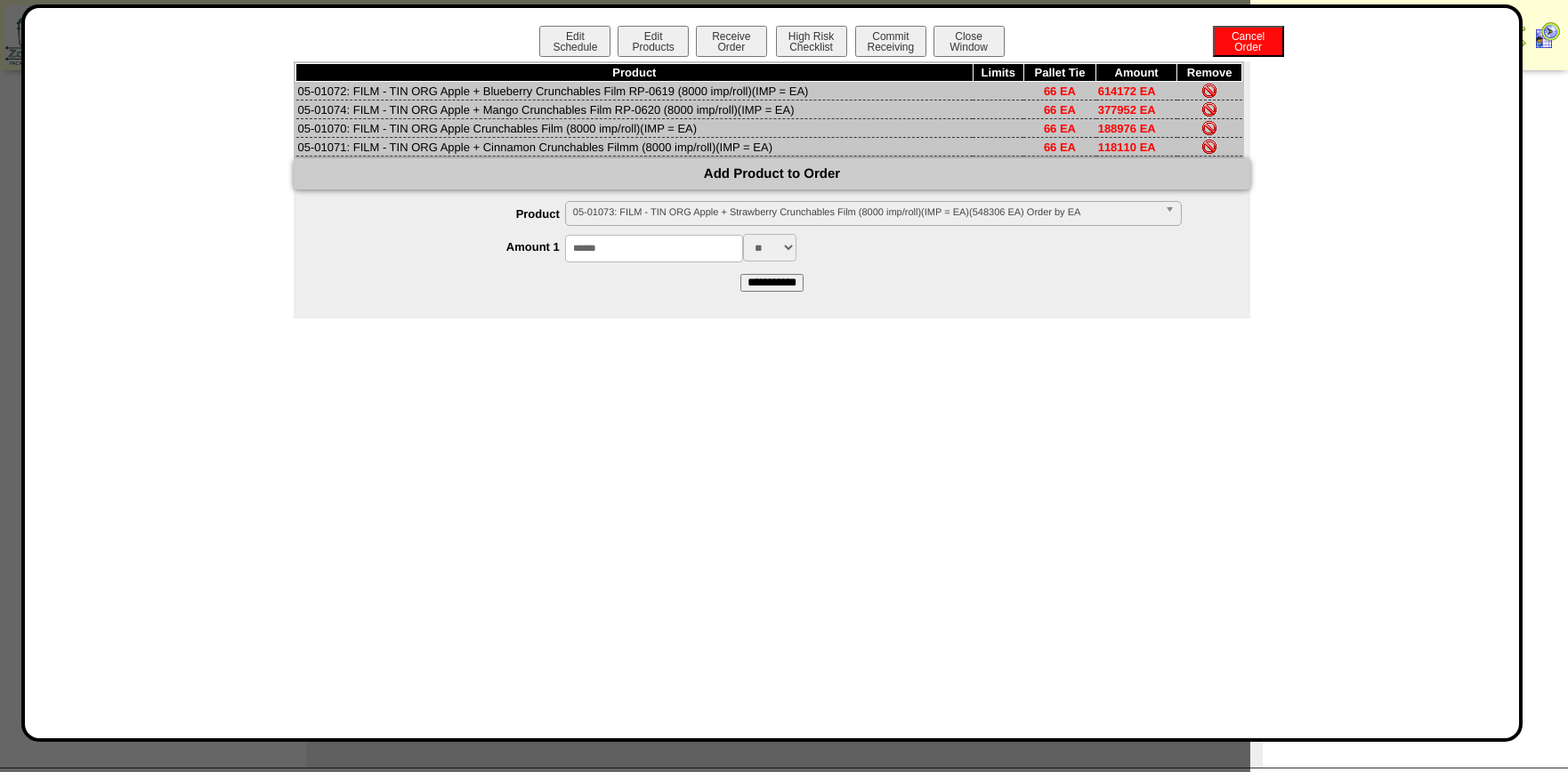 type on "******" 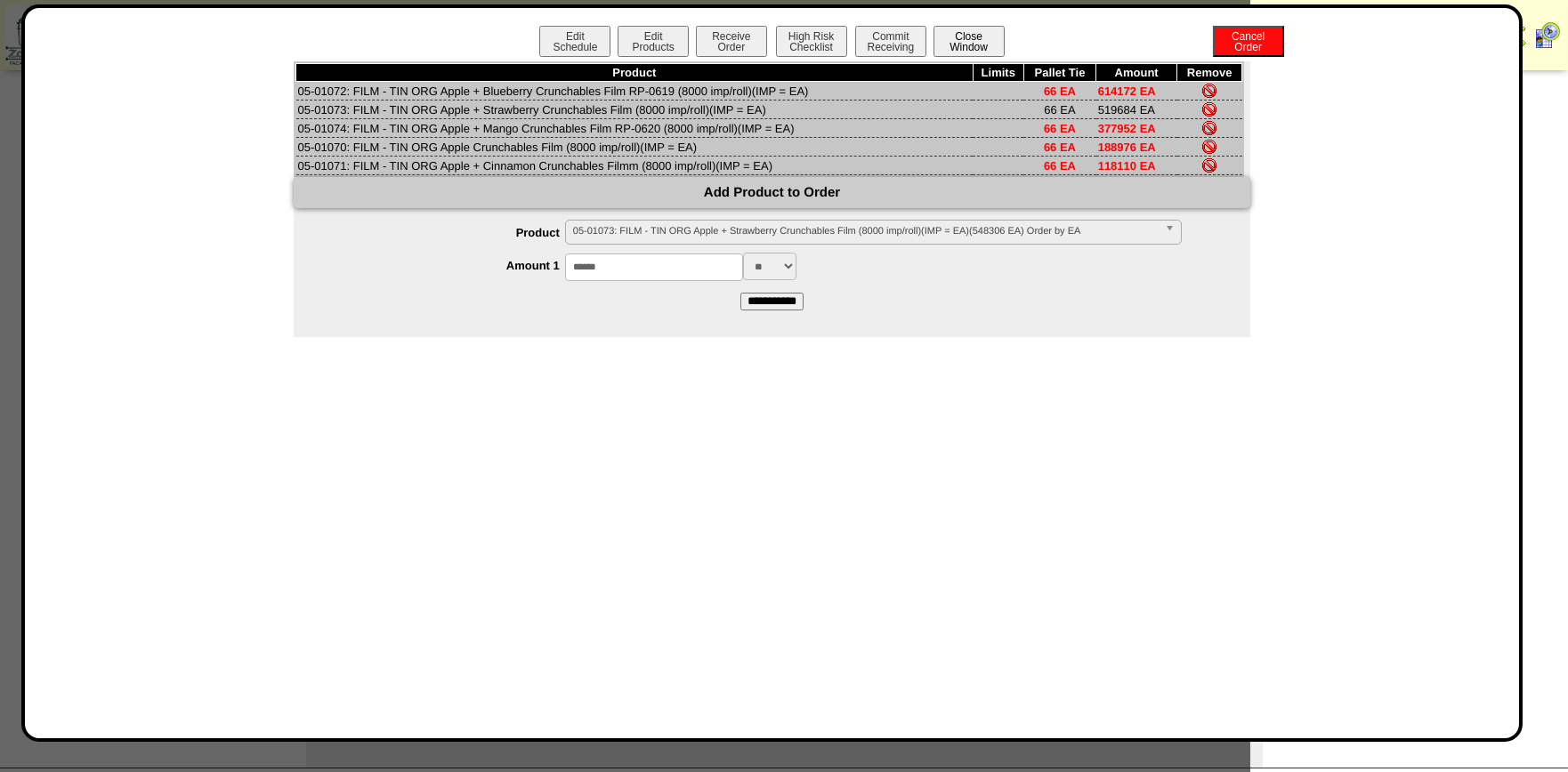 click on "Close Window" at bounding box center [969, 41] 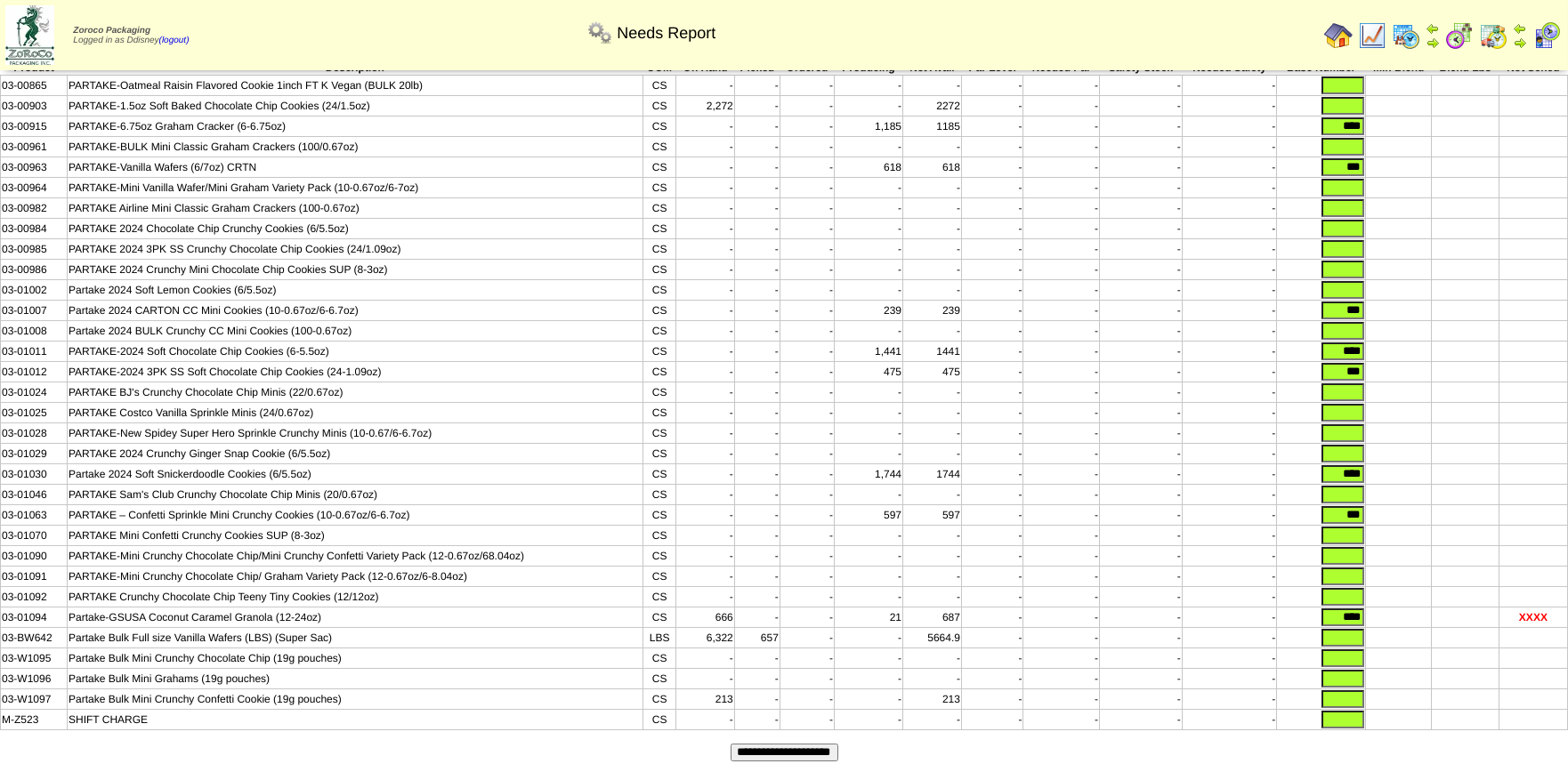 scroll, scrollTop: 1300, scrollLeft: 0, axis: vertical 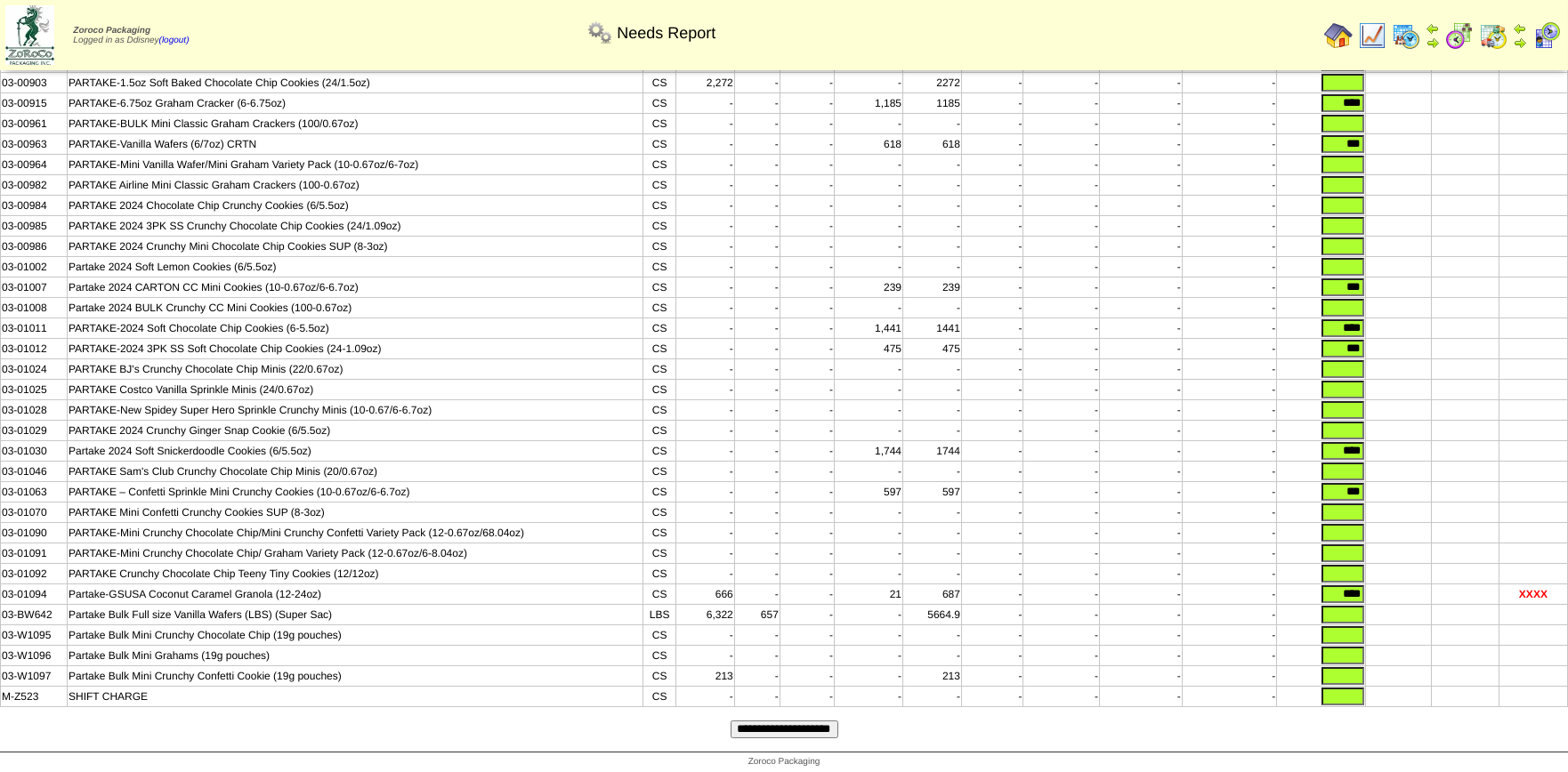 click on "**********" at bounding box center [784, 729] 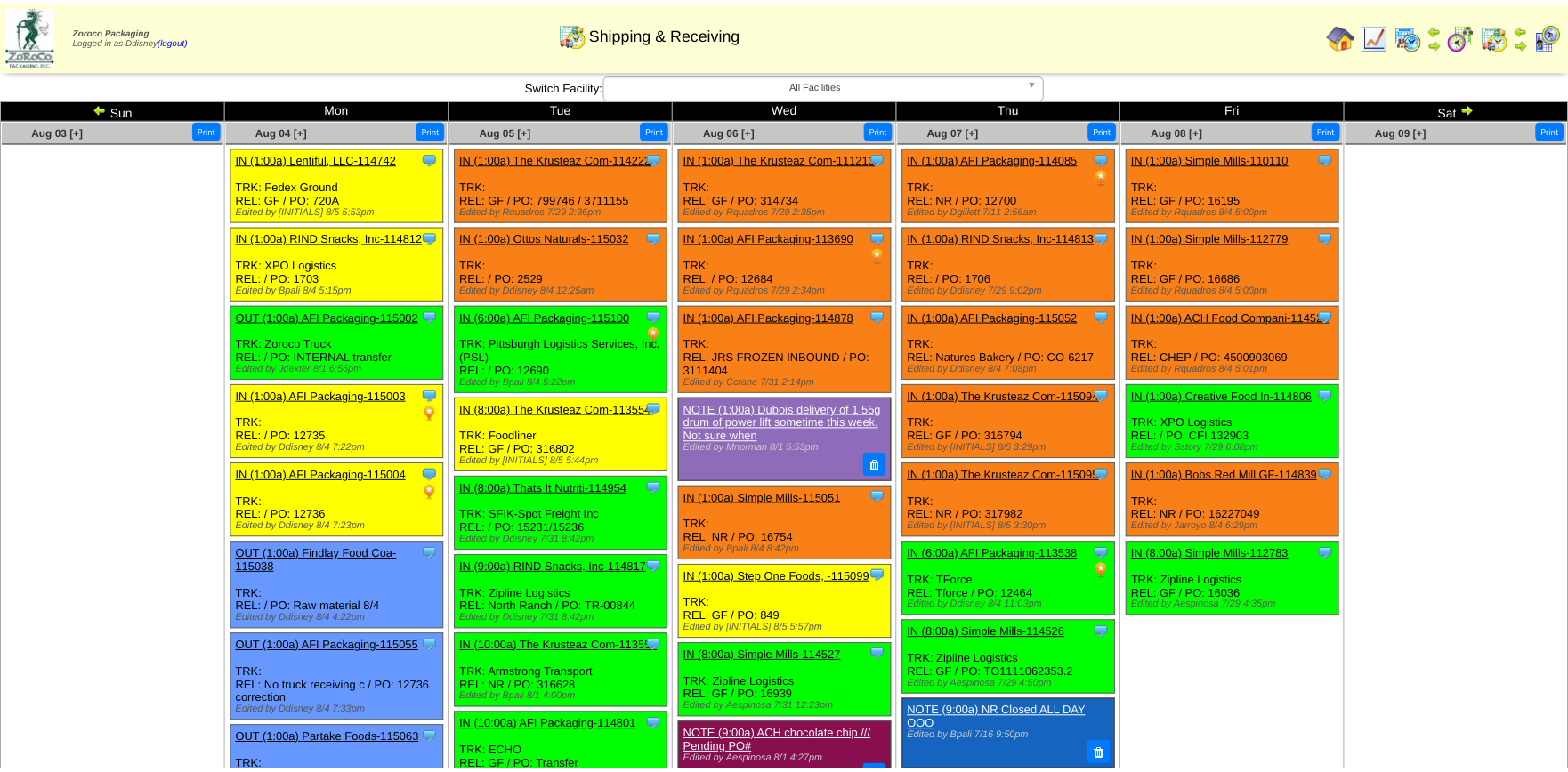 scroll, scrollTop: 0, scrollLeft: 0, axis: both 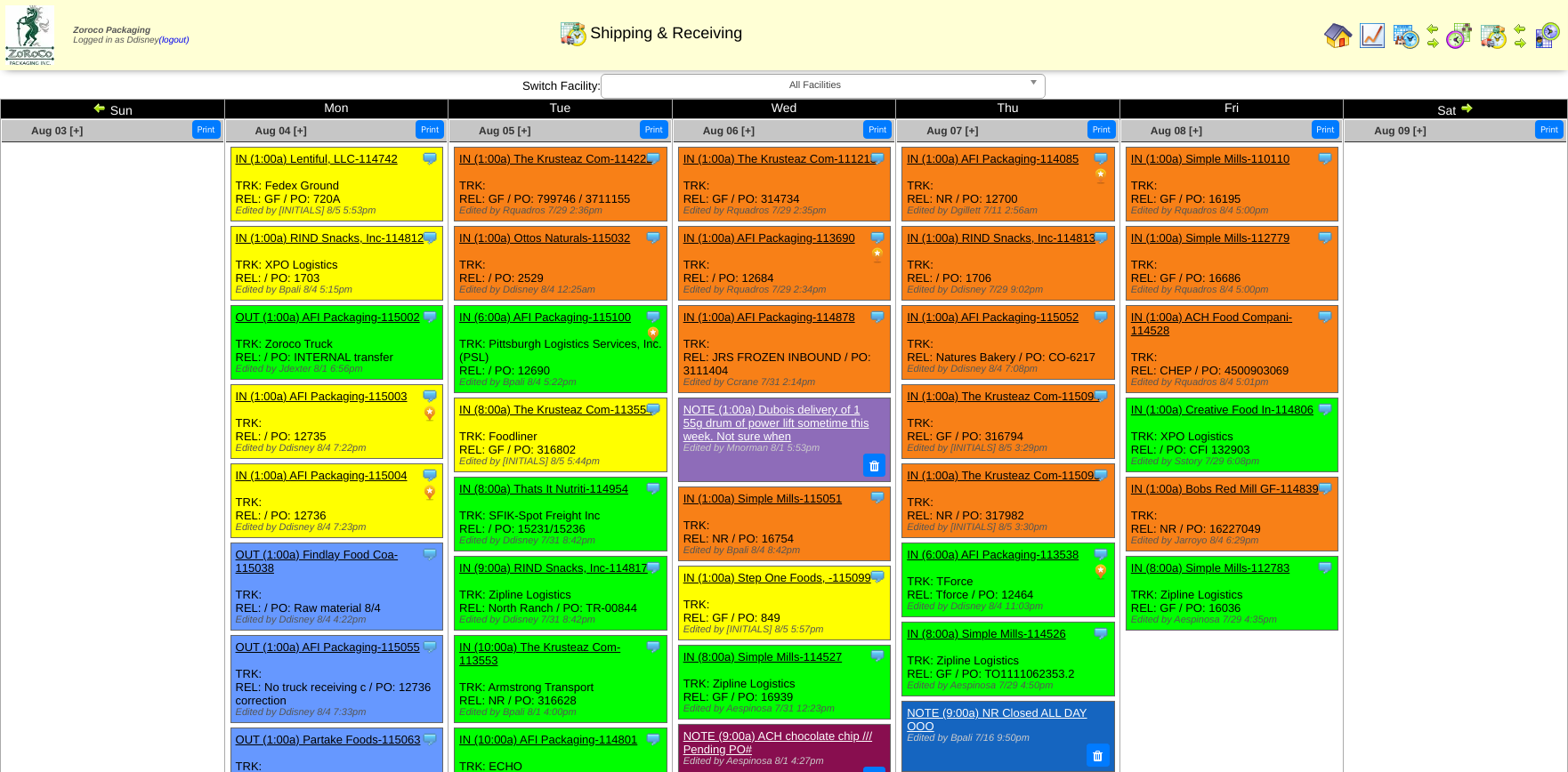 drag, startPoint x: 1244, startPoint y: 708, endPoint x: 1216, endPoint y: 684, distance: 36.878178 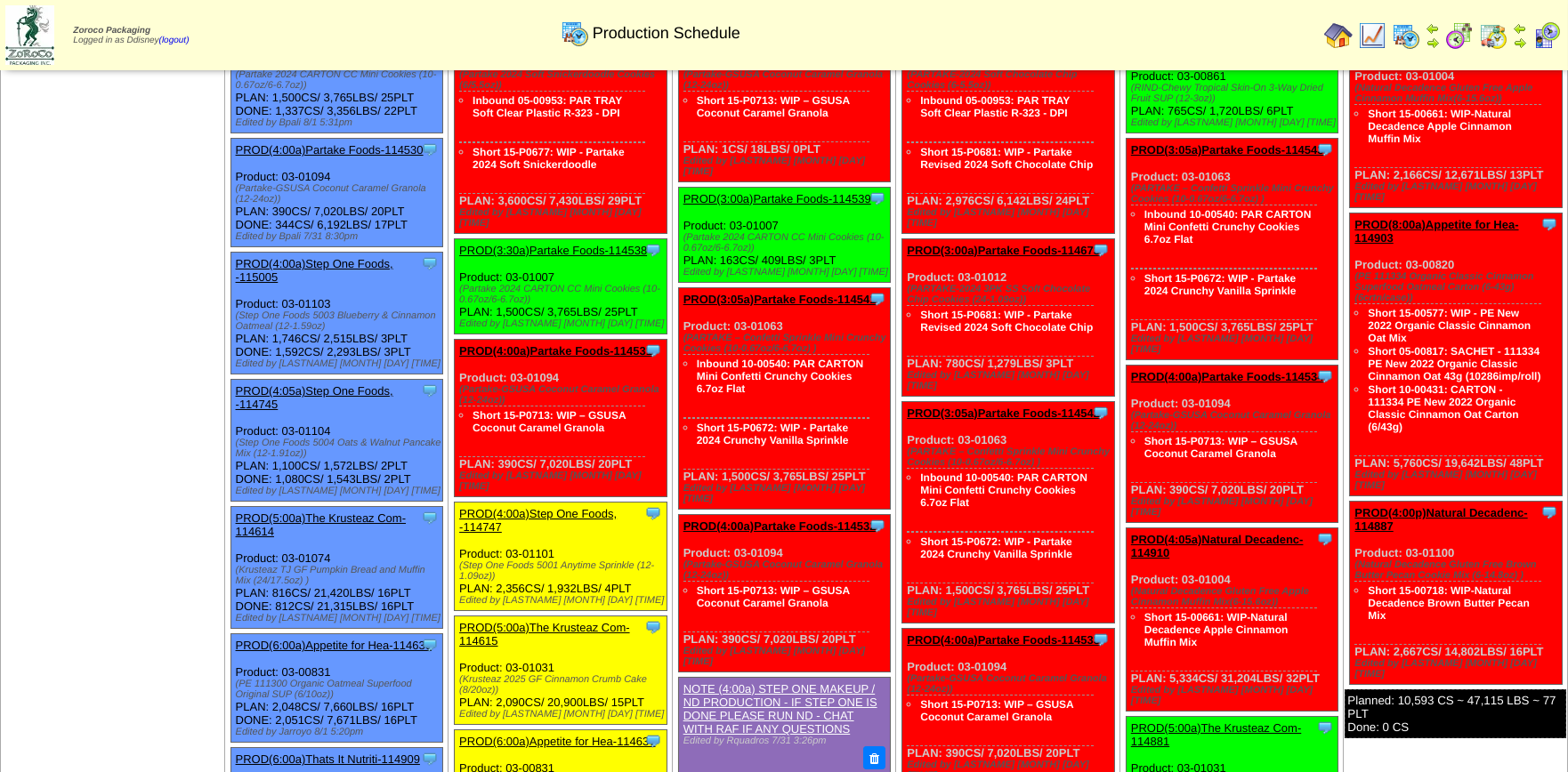 scroll, scrollTop: 0, scrollLeft: 0, axis: both 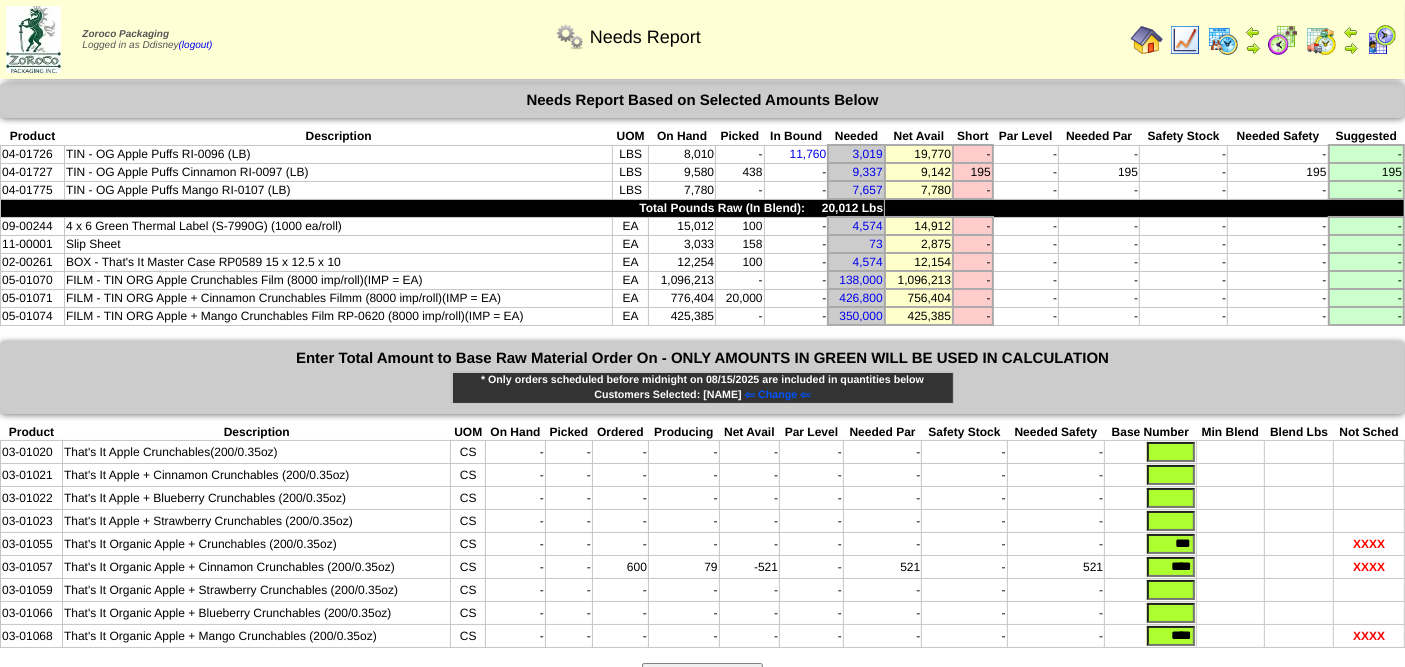 click at bounding box center (1321, 40) 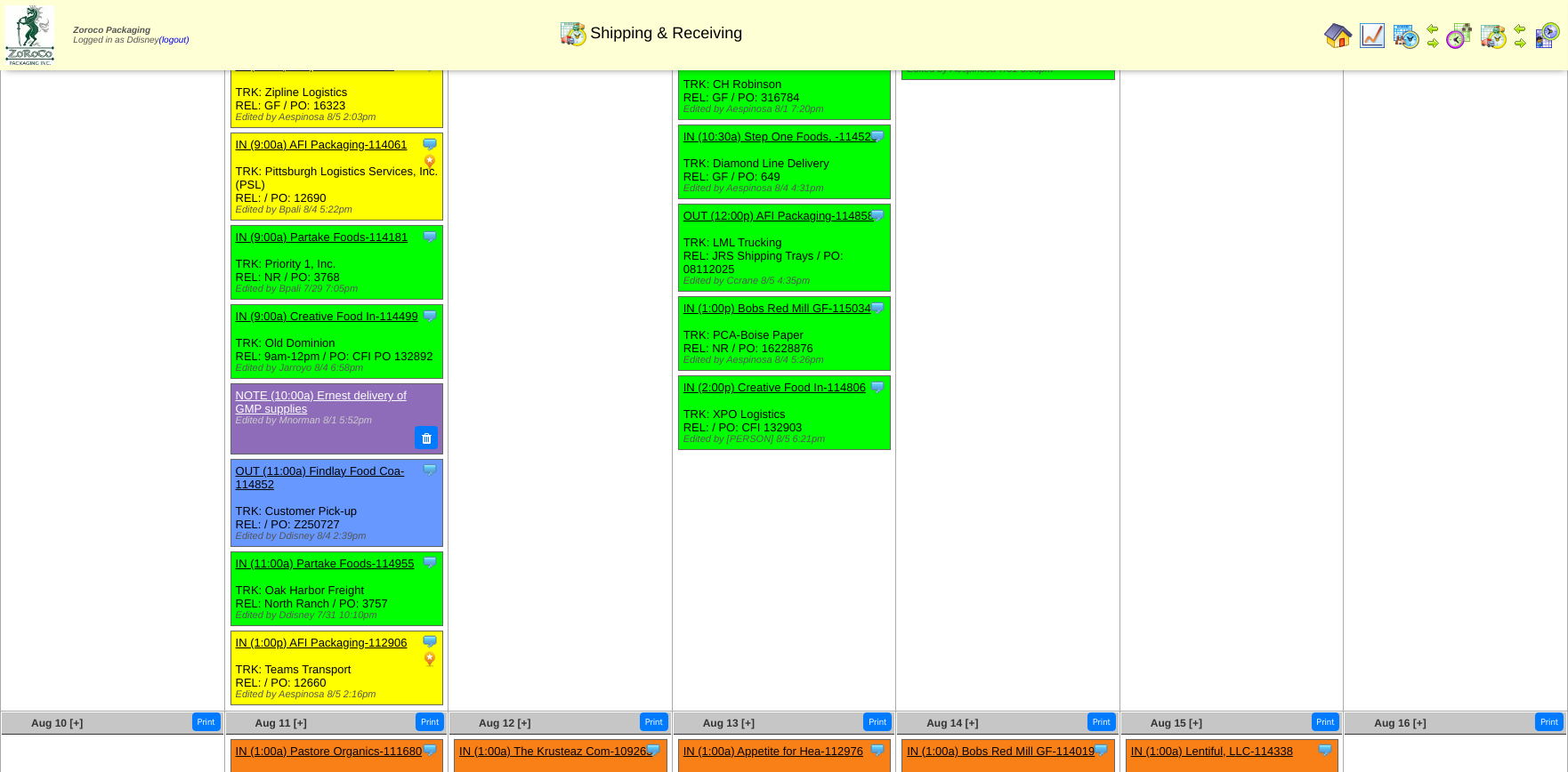 scroll, scrollTop: 988, scrollLeft: 0, axis: vertical 